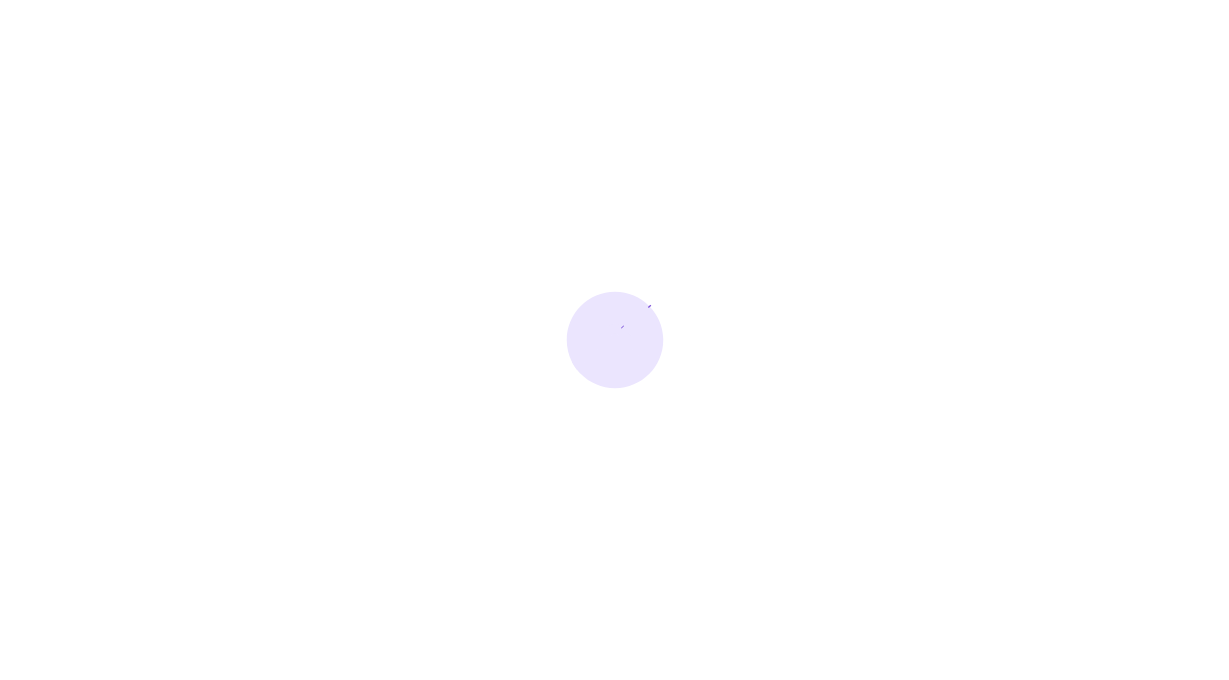 scroll, scrollTop: 0, scrollLeft: 0, axis: both 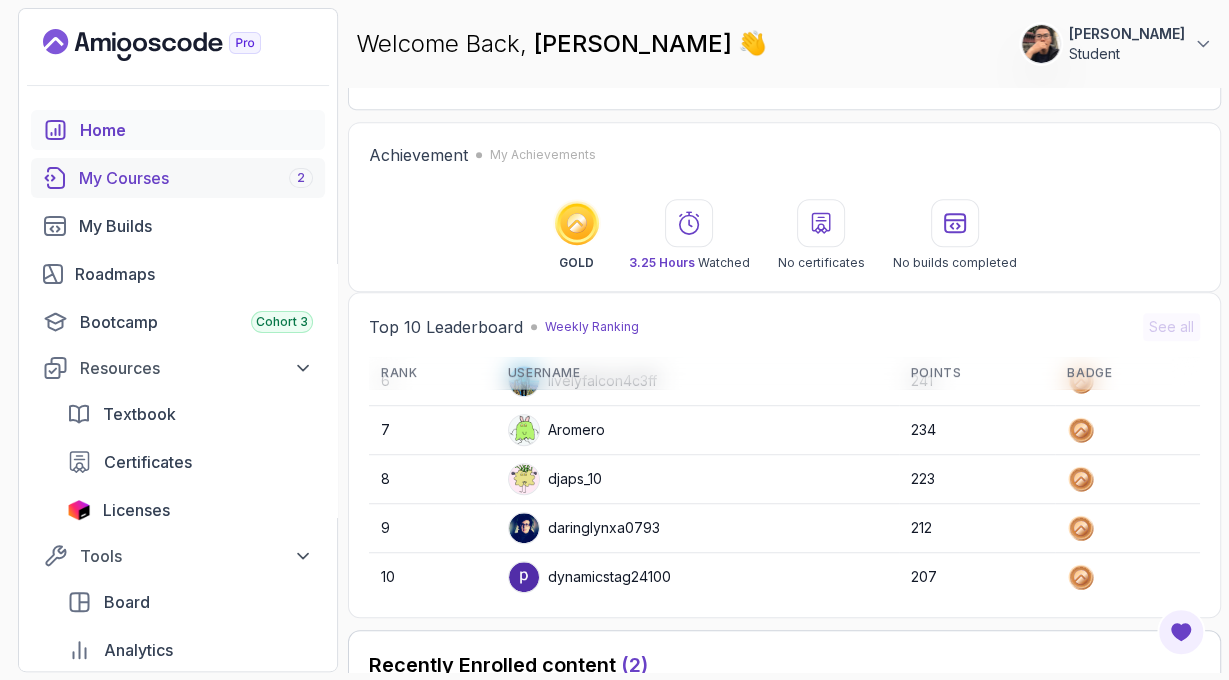 click on "My Courses 2" at bounding box center [196, 178] 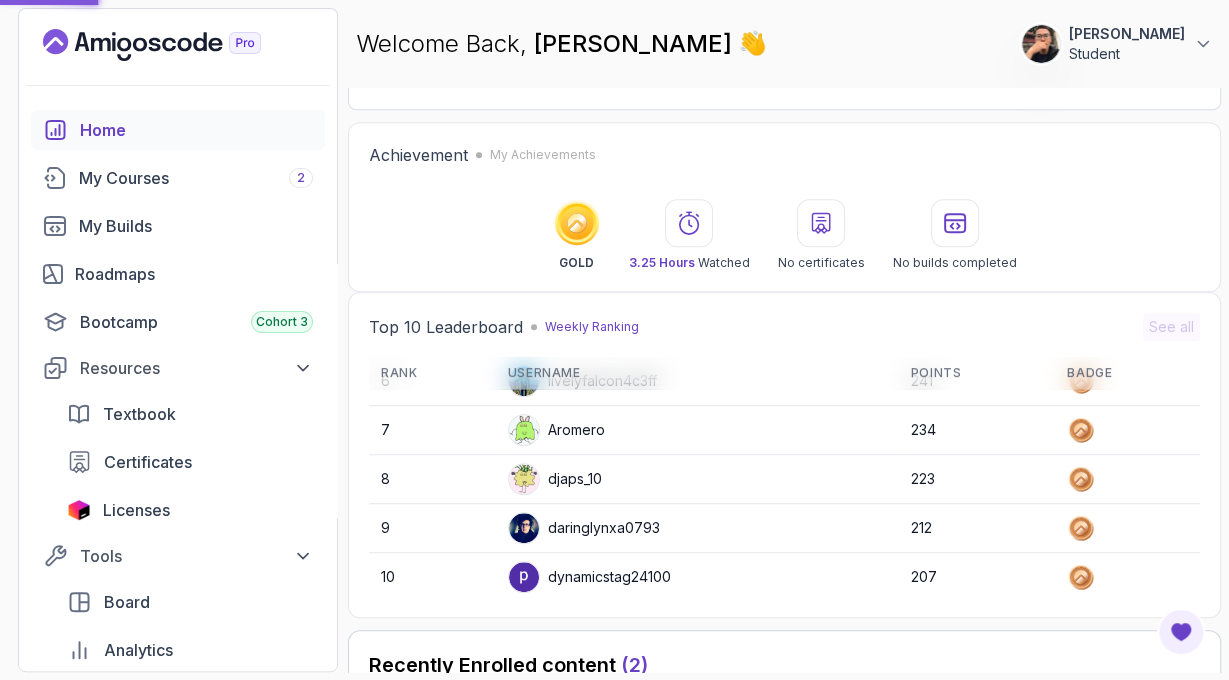 scroll, scrollTop: 0, scrollLeft: 0, axis: both 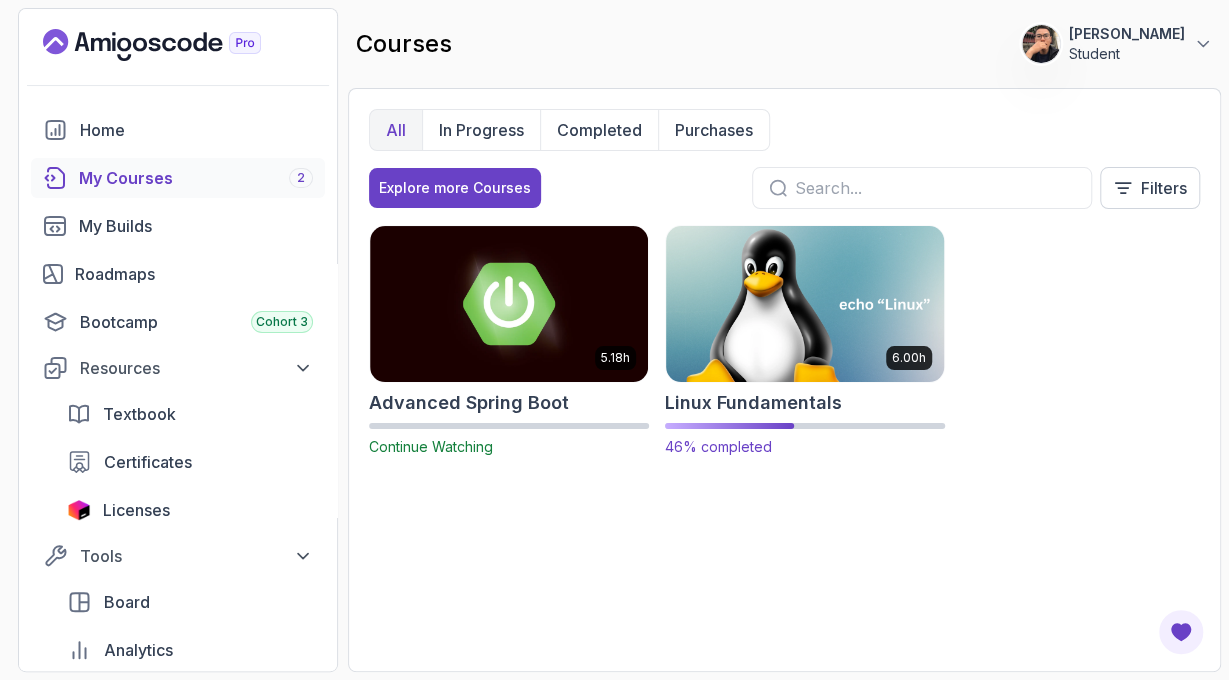 click at bounding box center (805, 303) 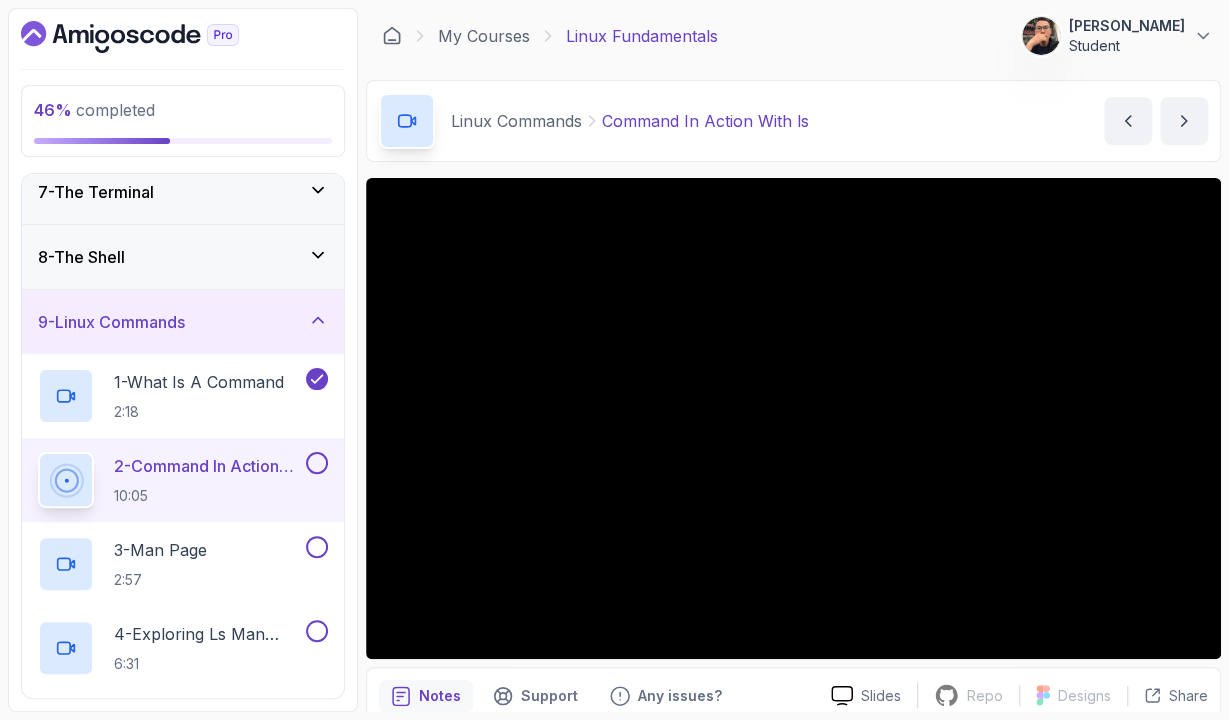 scroll, scrollTop: 580, scrollLeft: 0, axis: vertical 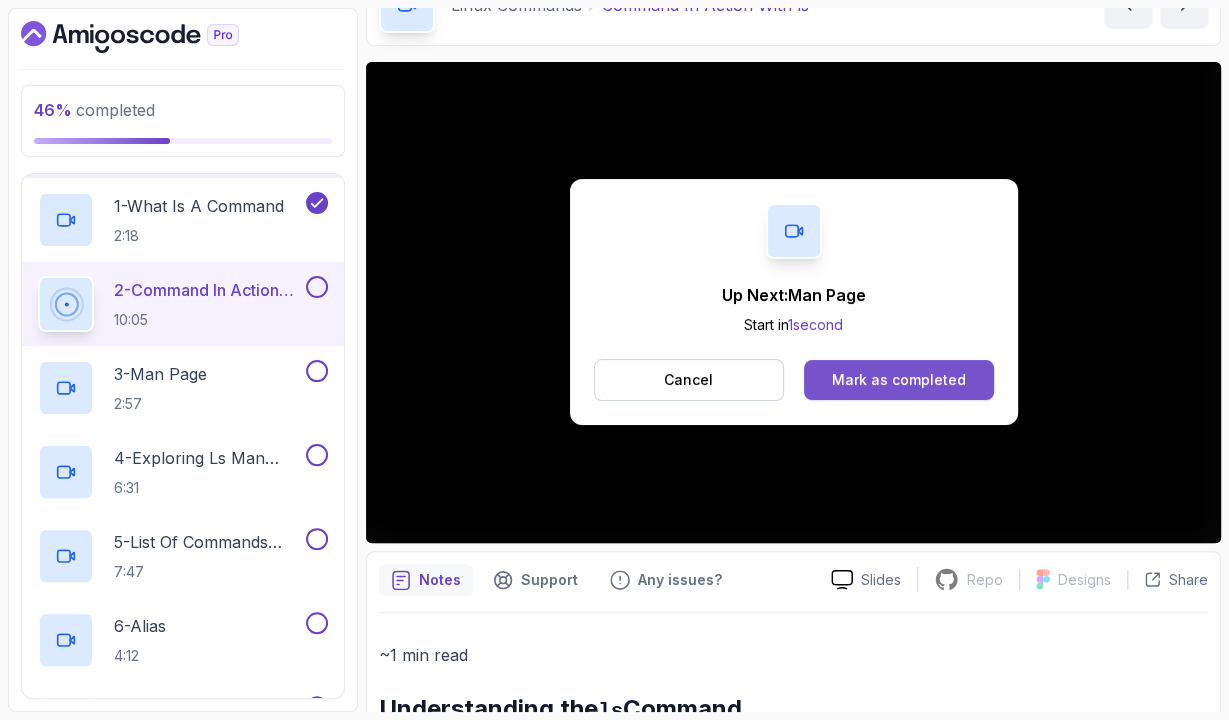 click on "Mark as completed" at bounding box center (898, 380) 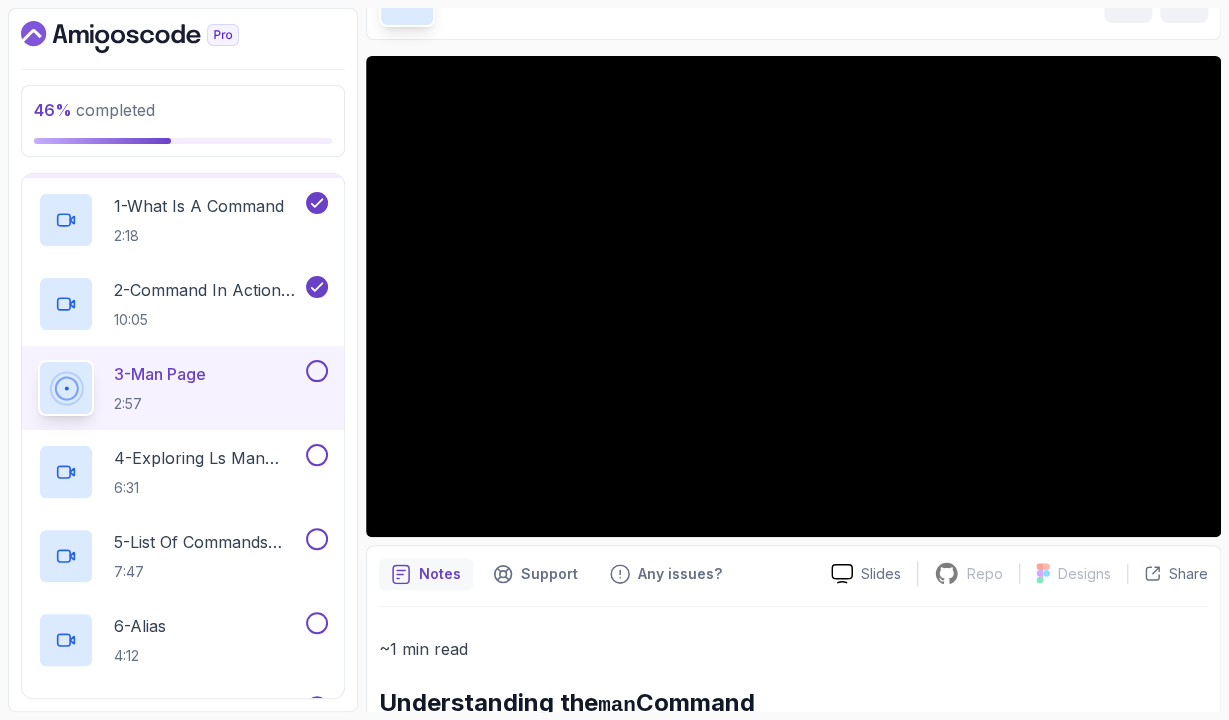 scroll, scrollTop: 116, scrollLeft: 0, axis: vertical 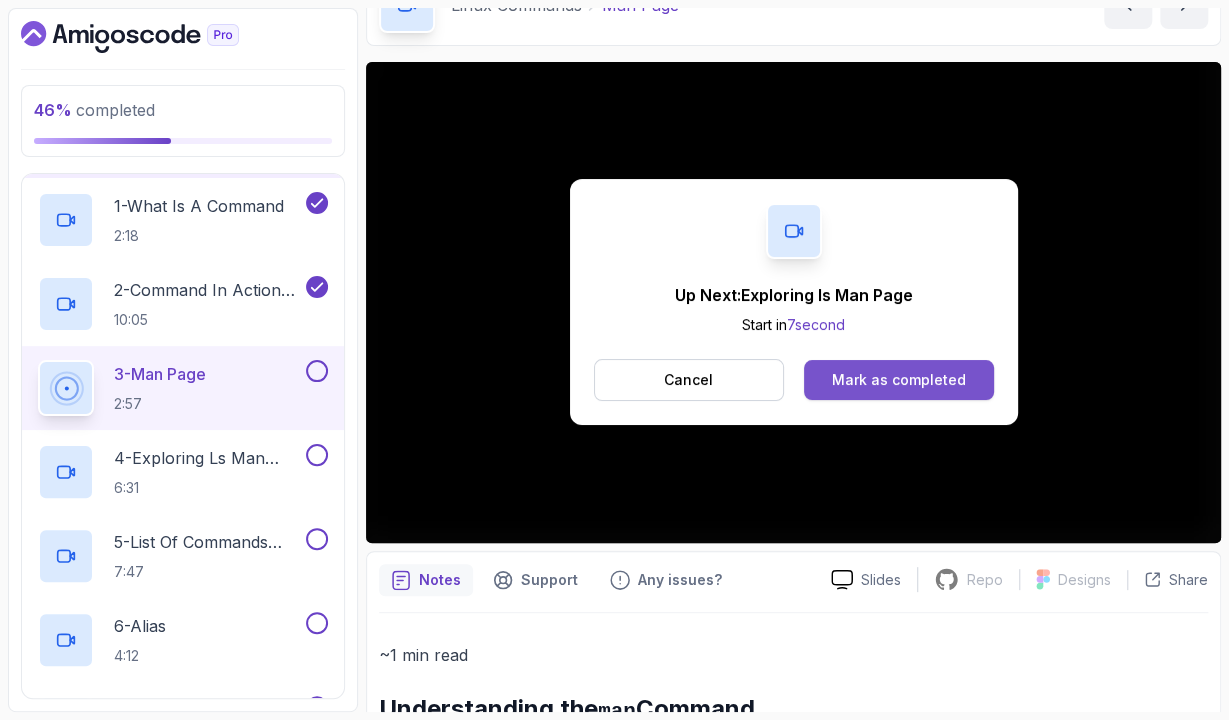click on "Mark as completed" at bounding box center (899, 380) 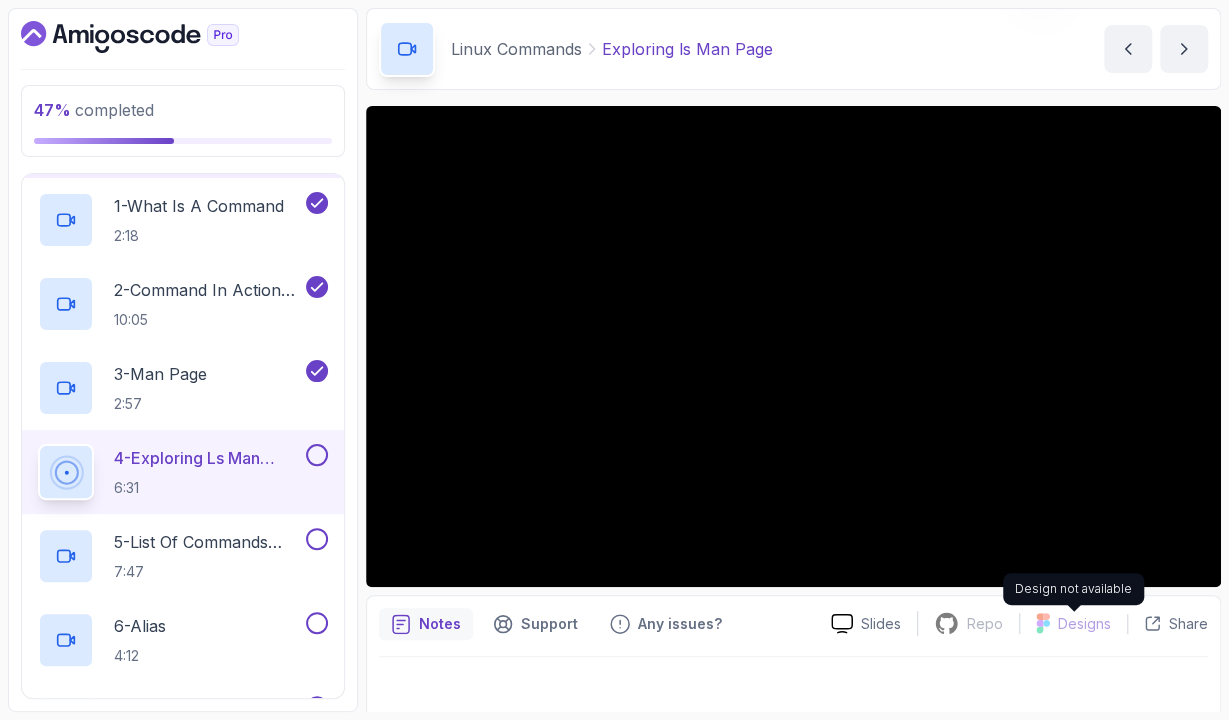 scroll, scrollTop: 84, scrollLeft: 0, axis: vertical 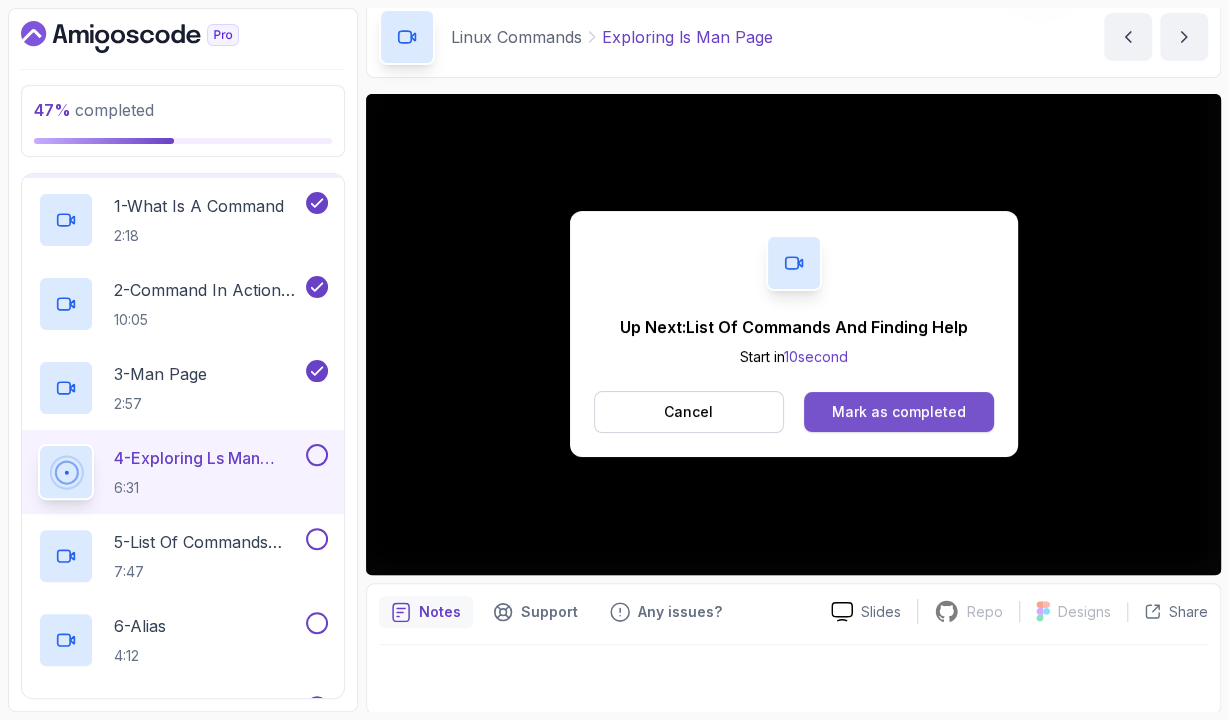 click on "Mark as completed" at bounding box center [898, 412] 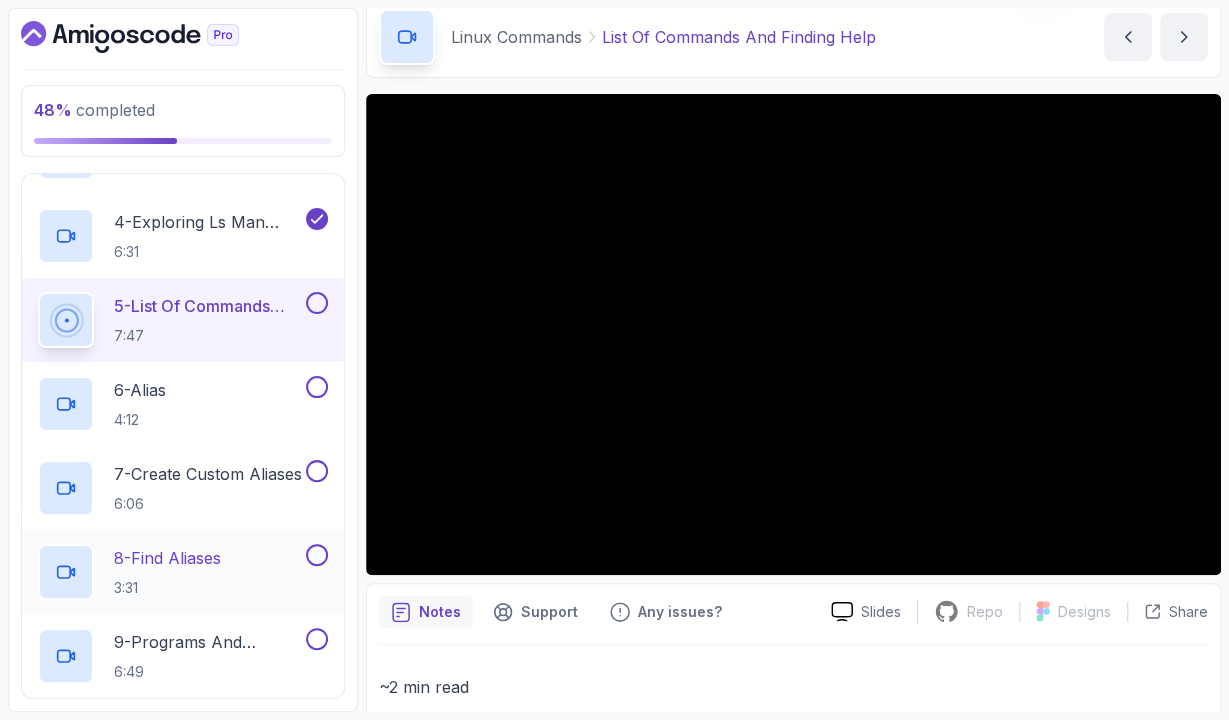 scroll, scrollTop: 812, scrollLeft: 0, axis: vertical 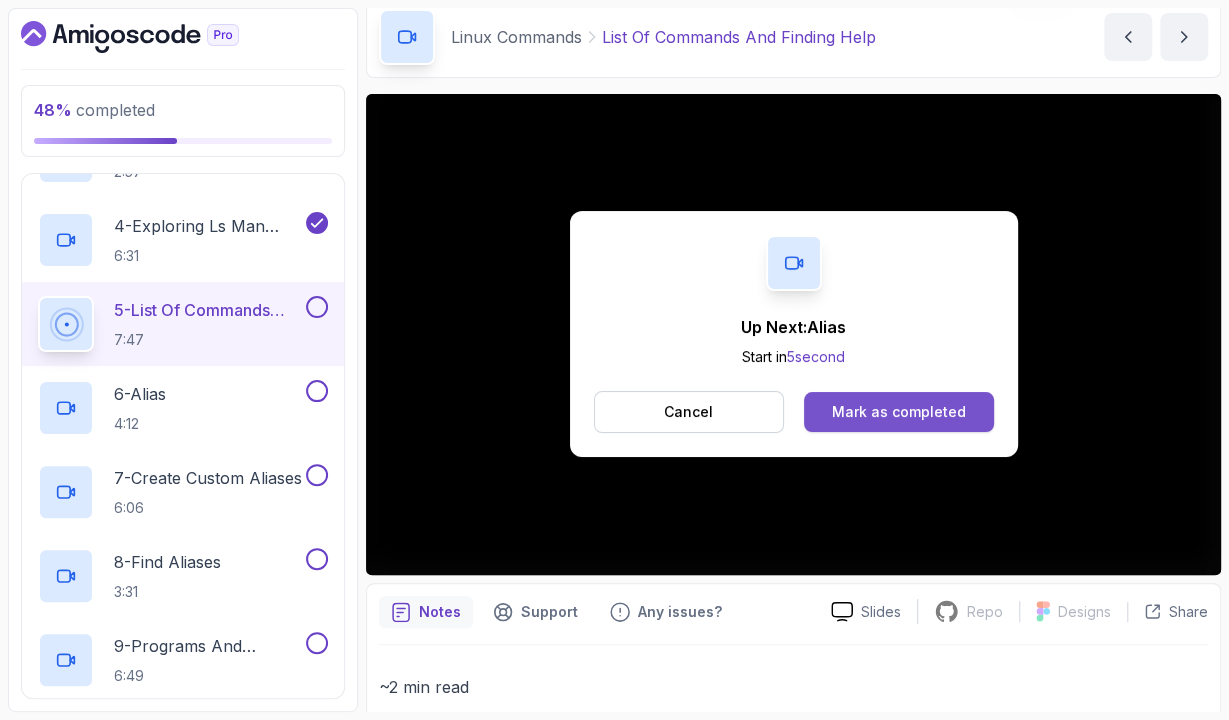 click on "Mark as completed" at bounding box center [899, 412] 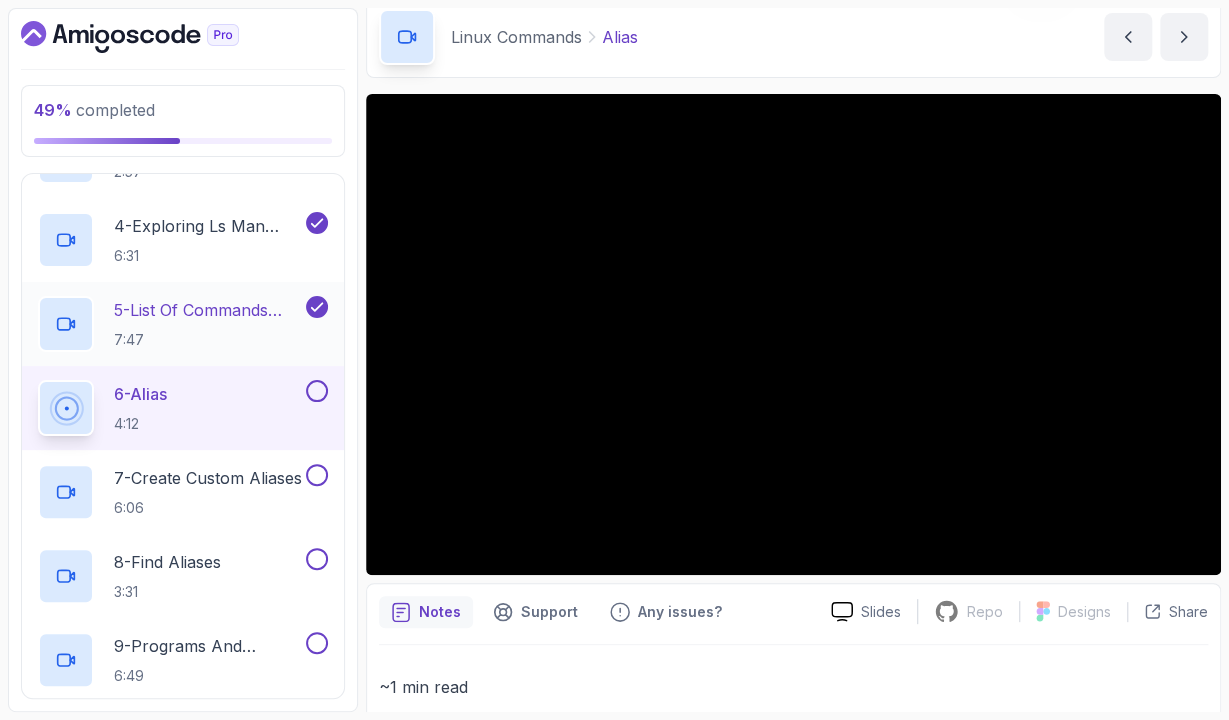 click on "5  -  List Of Commands And Finding Help" at bounding box center [208, 310] 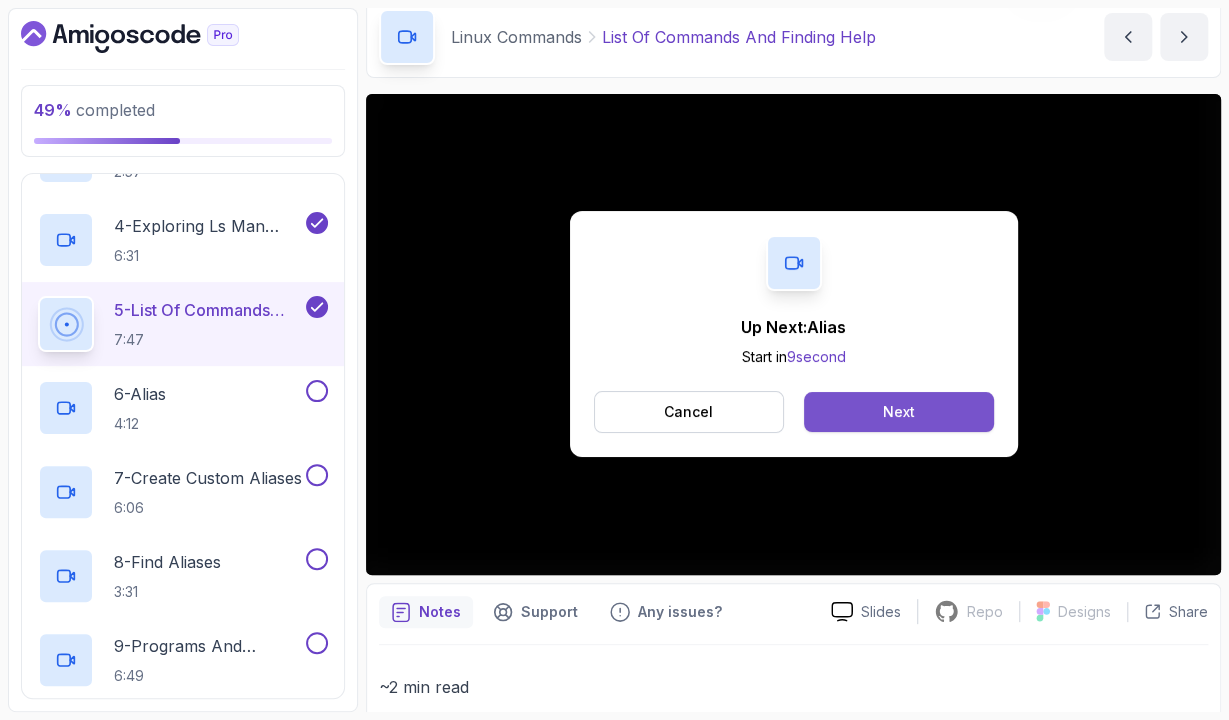 click on "Next" at bounding box center [898, 412] 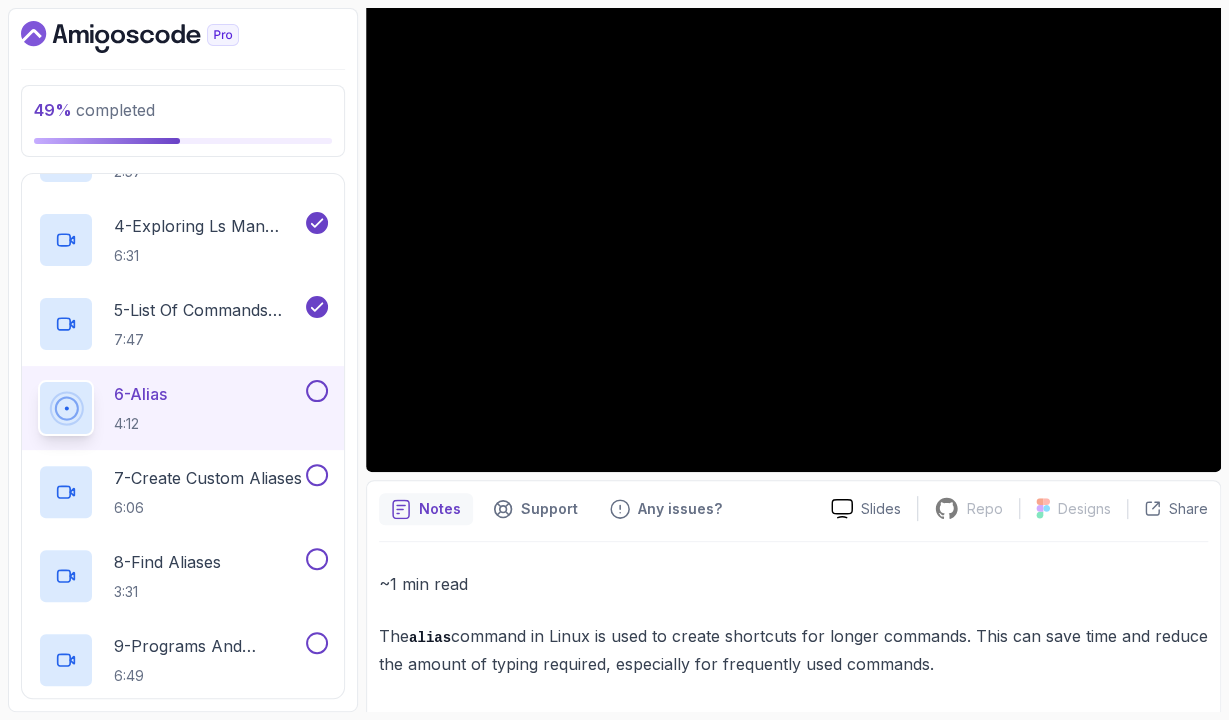 scroll, scrollTop: 192, scrollLeft: 0, axis: vertical 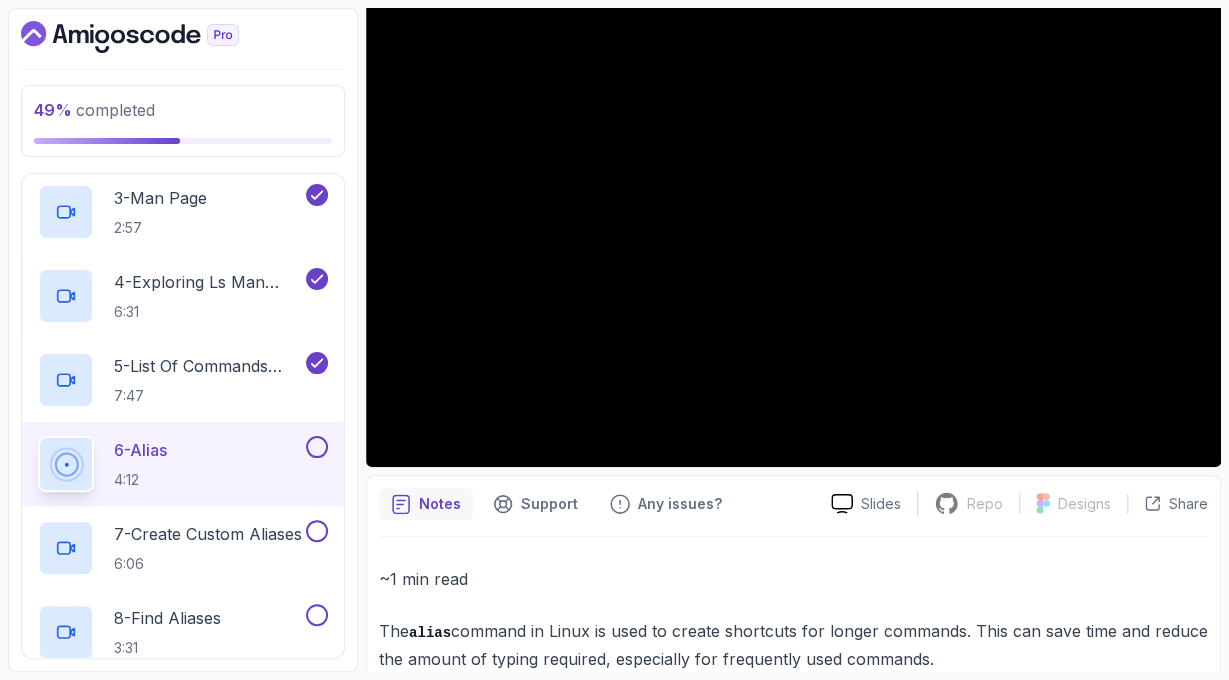 click on "~1 min read" at bounding box center [793, 579] 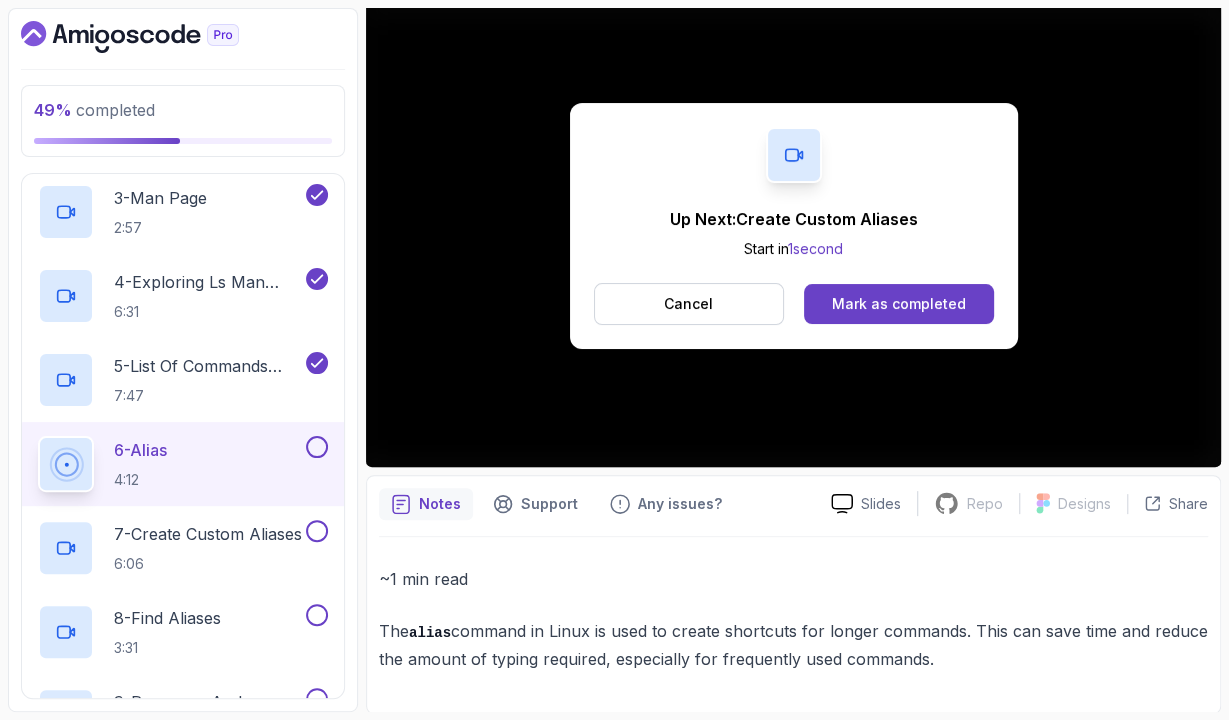scroll, scrollTop: 84, scrollLeft: 0, axis: vertical 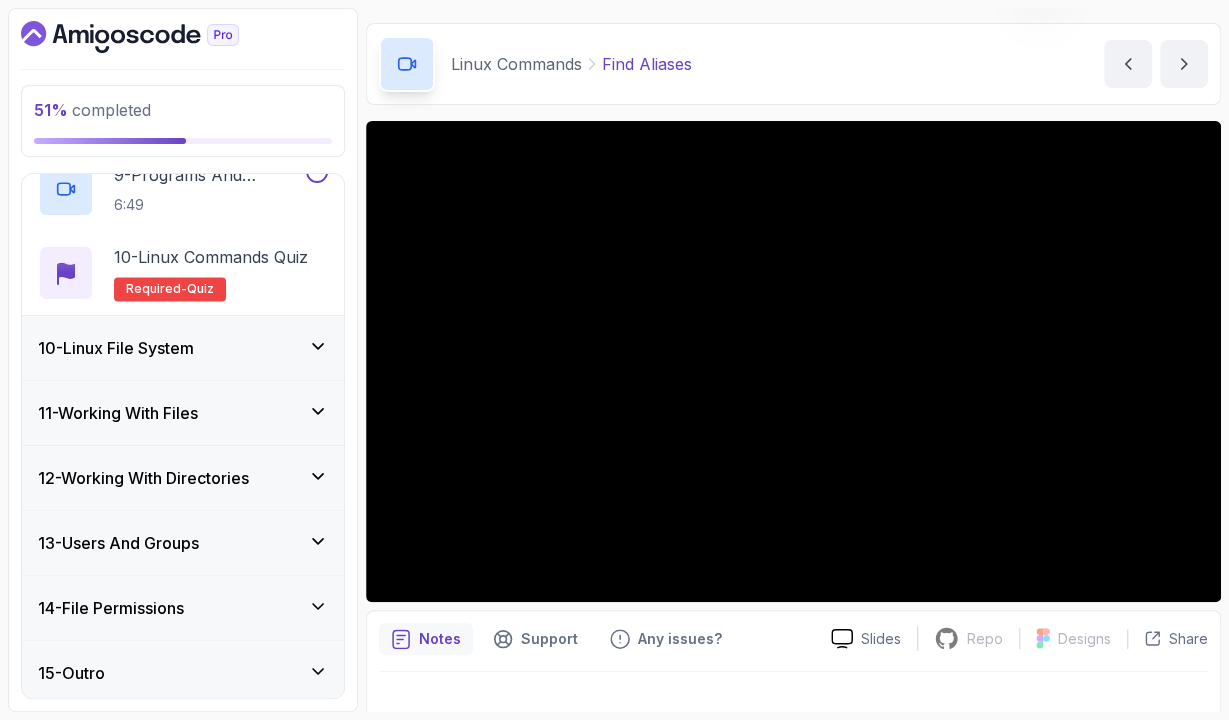 click on "10  -  Linux File System" at bounding box center [183, 348] 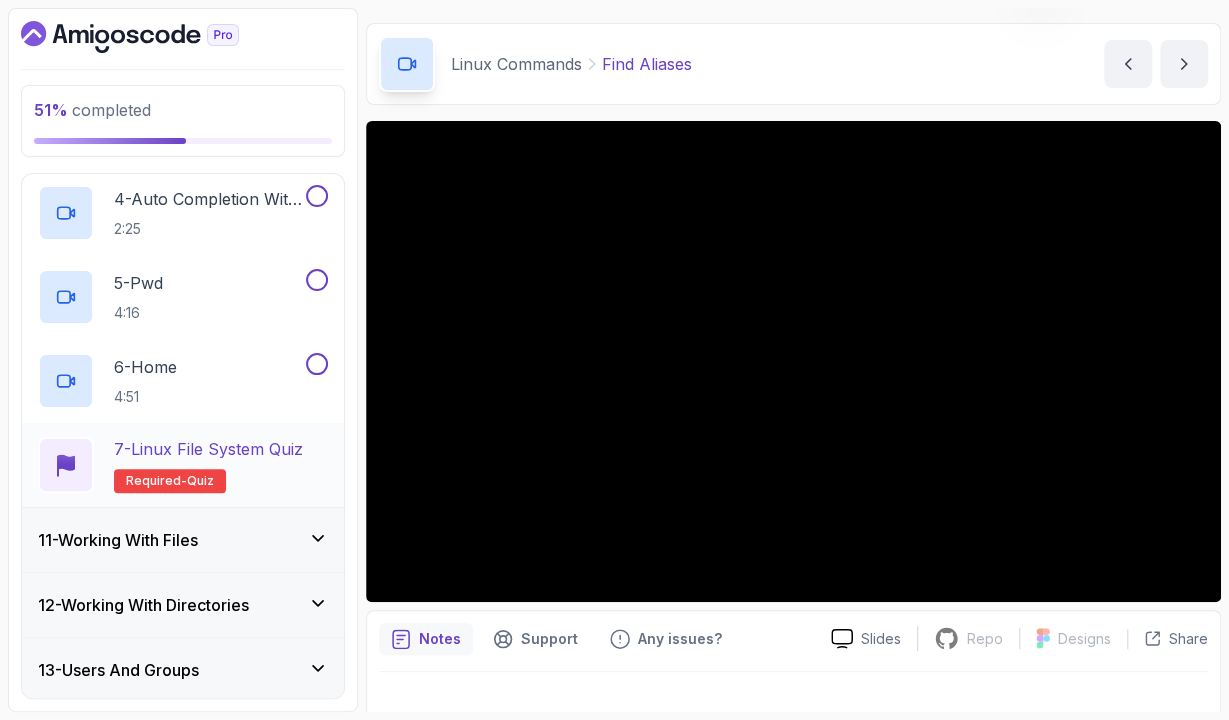 scroll, scrollTop: 908, scrollLeft: 0, axis: vertical 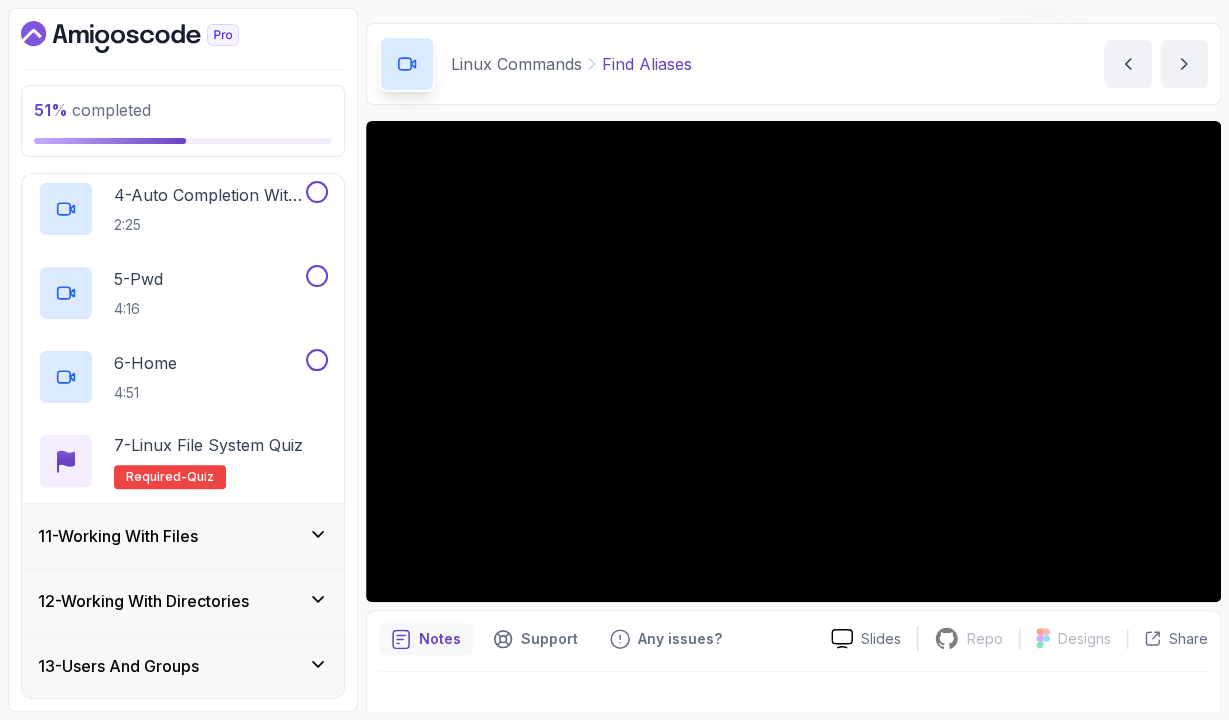 click on "11  -  Working With Files" at bounding box center (183, 536) 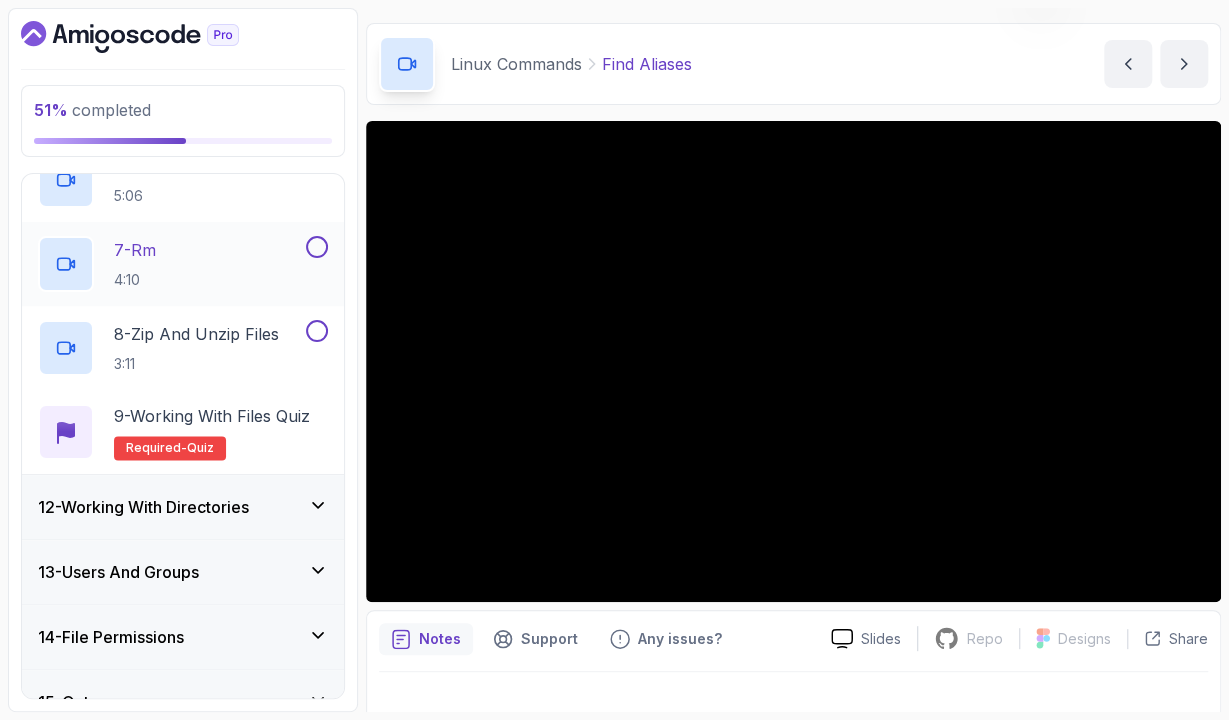 scroll, scrollTop: 1199, scrollLeft: 0, axis: vertical 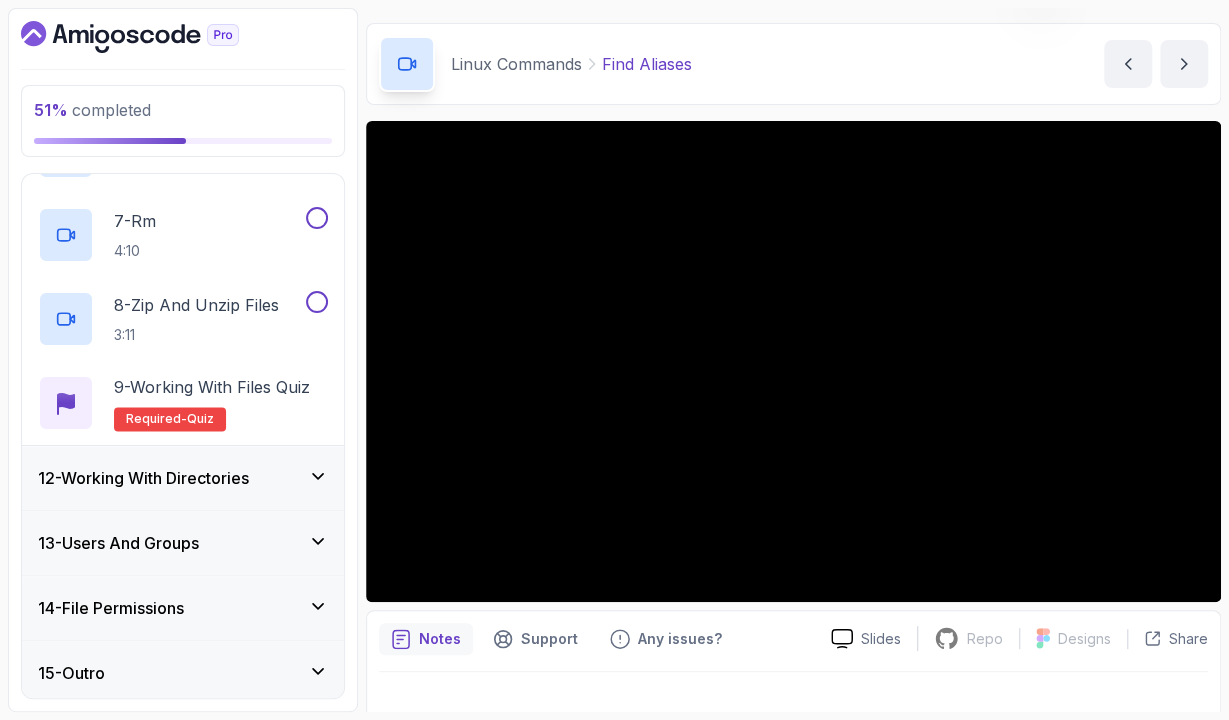 click on "12  -  Working With Directories" at bounding box center [183, 478] 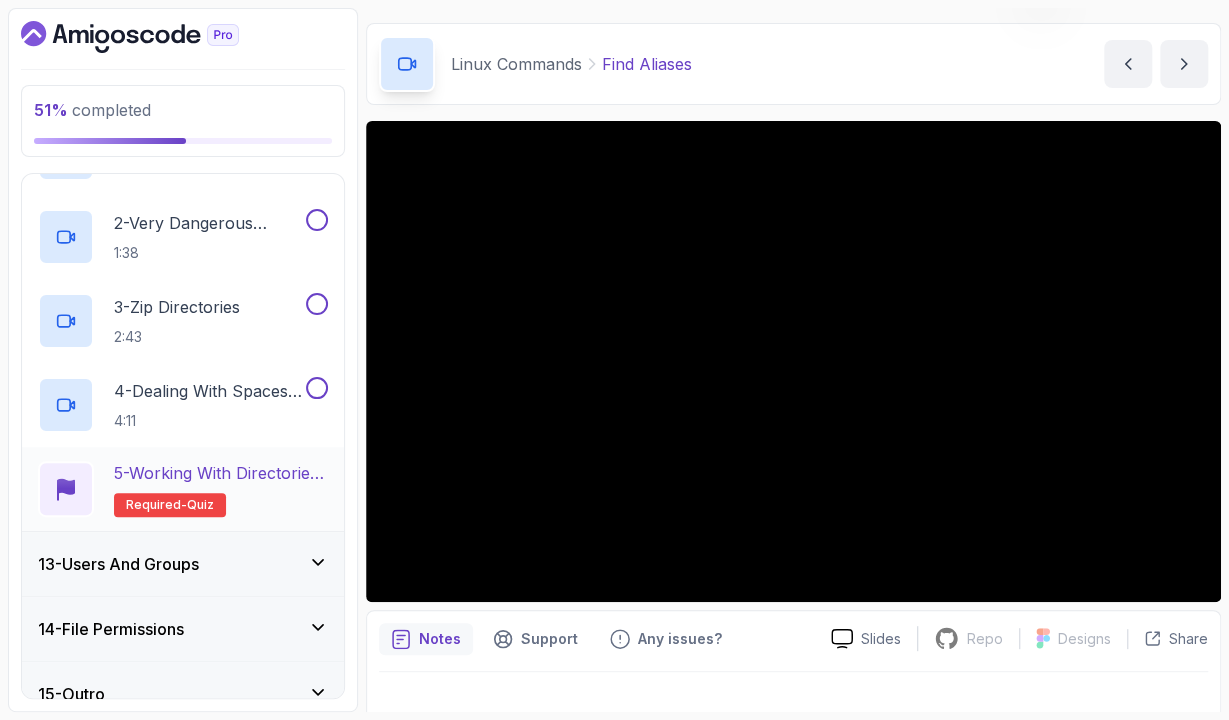 scroll, scrollTop: 864, scrollLeft: 0, axis: vertical 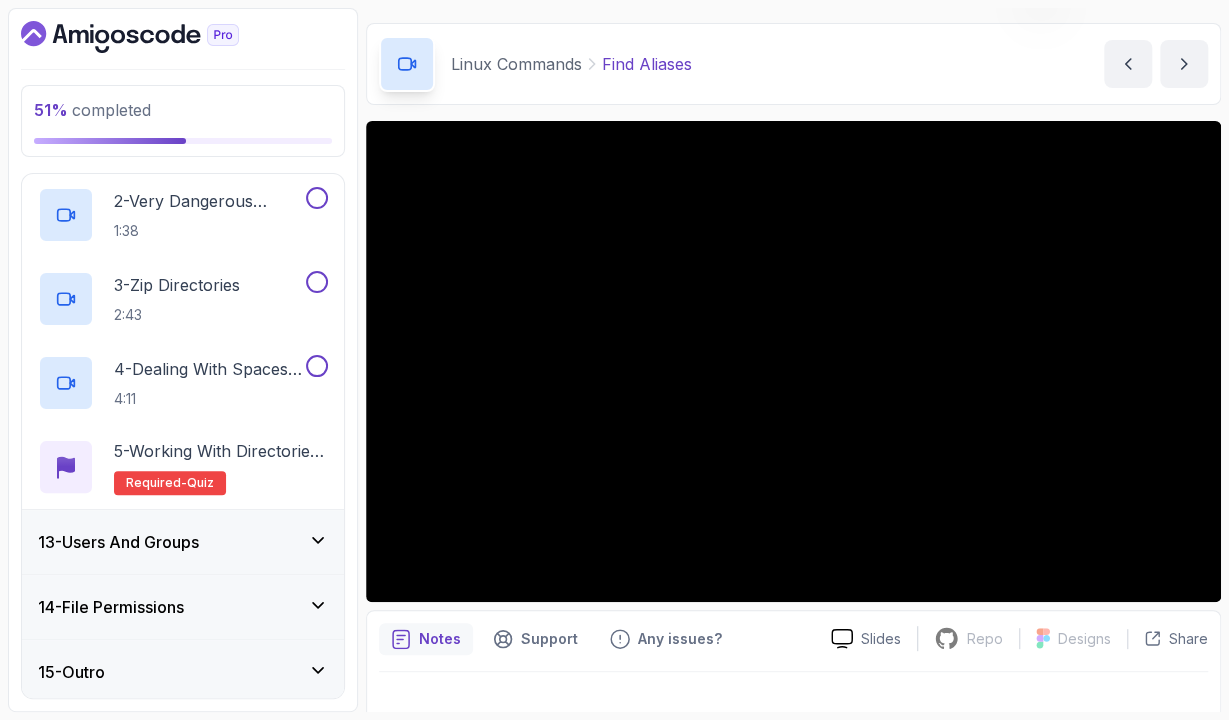 click on "13  -  Users And Groups" at bounding box center (183, 542) 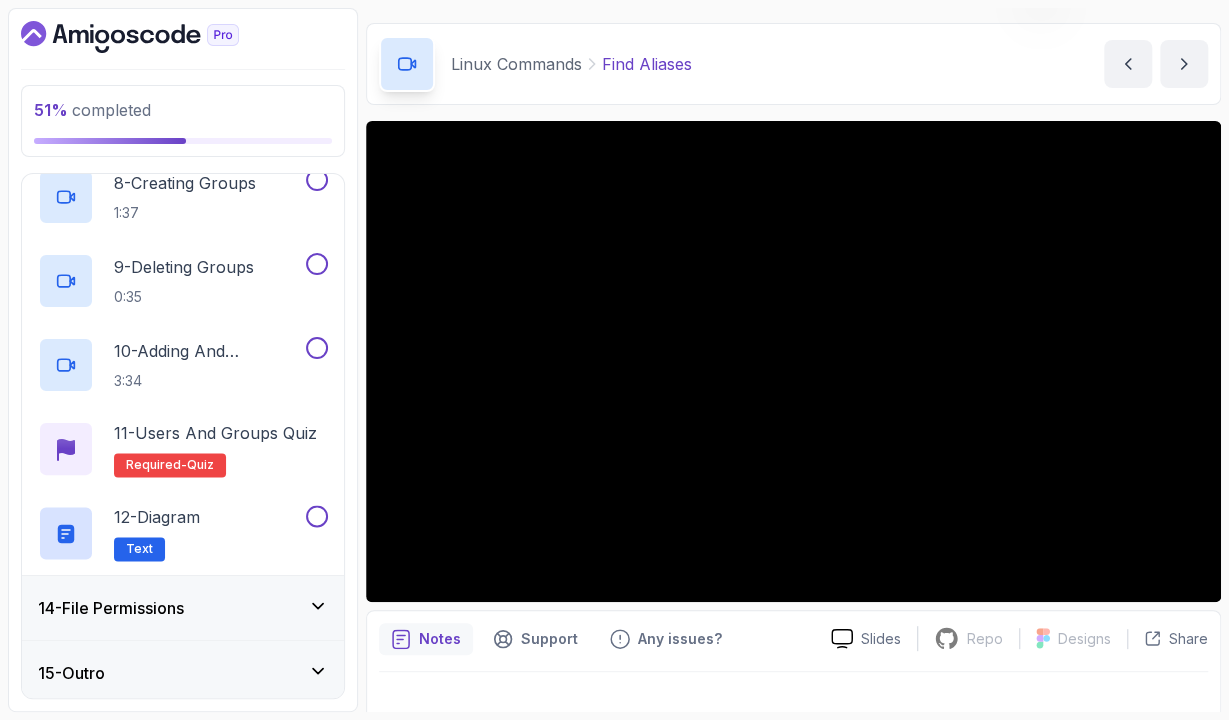 click on "14  -  File Permissions" at bounding box center (183, 608) 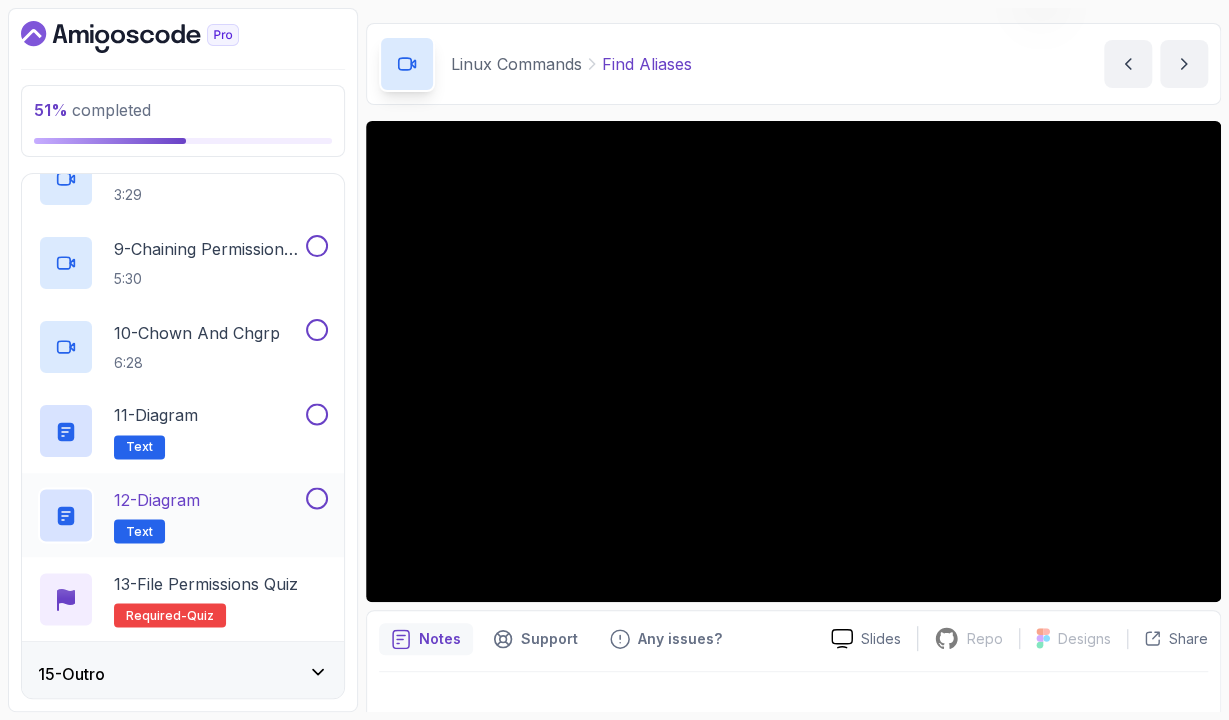 scroll, scrollTop: 1535, scrollLeft: 0, axis: vertical 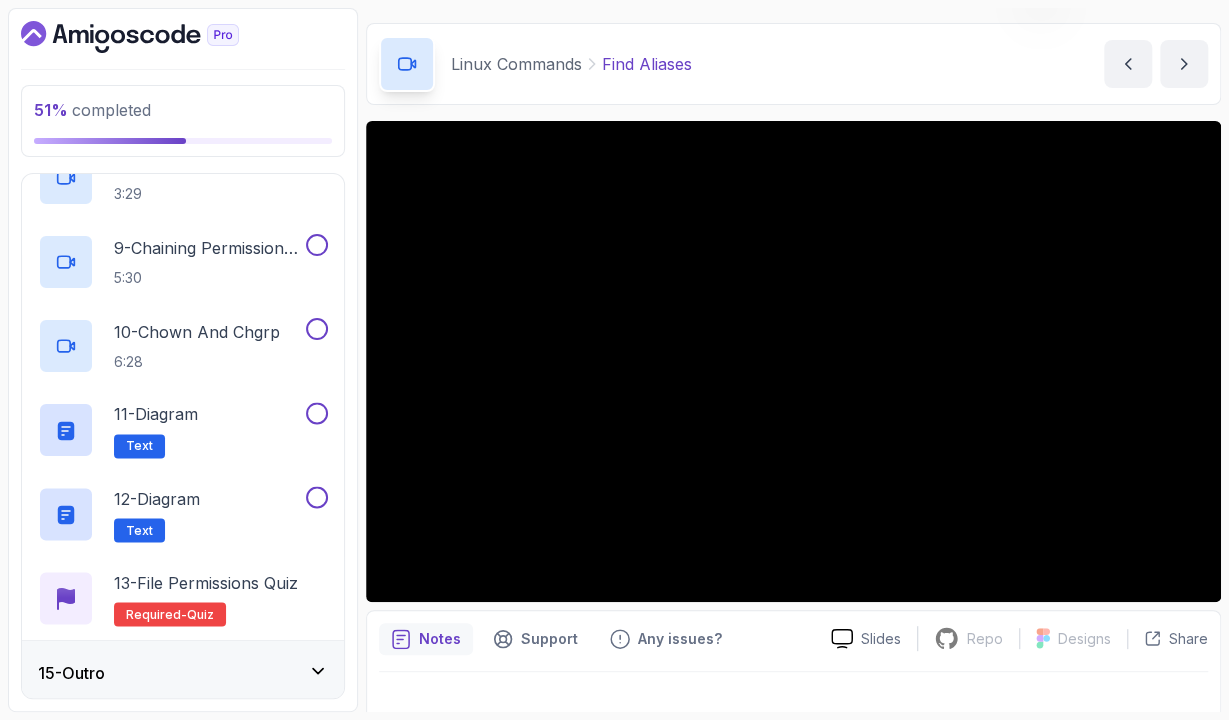 click on "15  -  Outro" at bounding box center (183, 673) 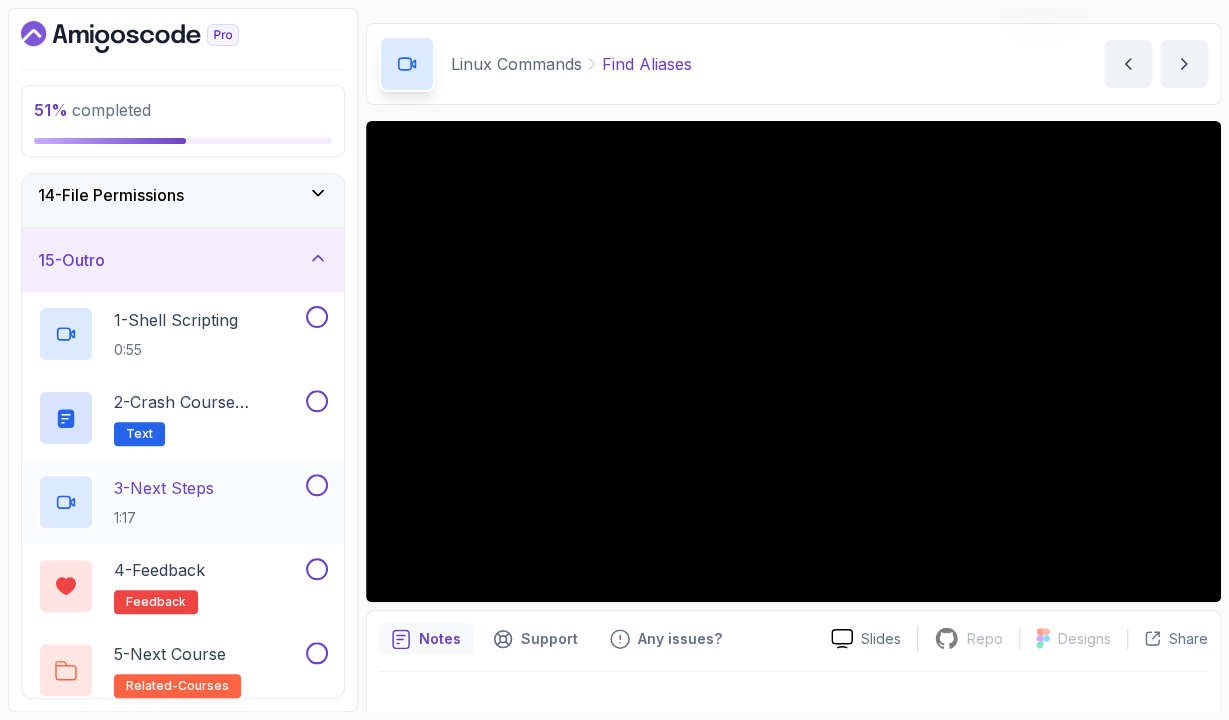 scroll, scrollTop: 864, scrollLeft: 0, axis: vertical 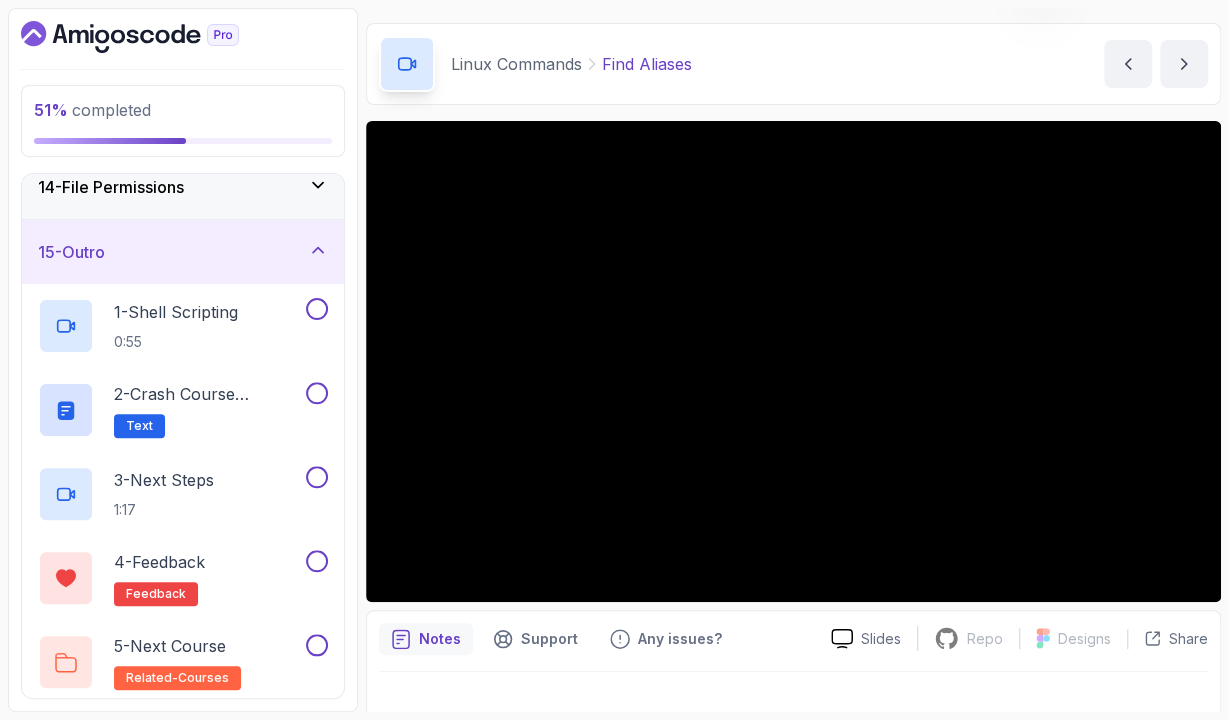 click 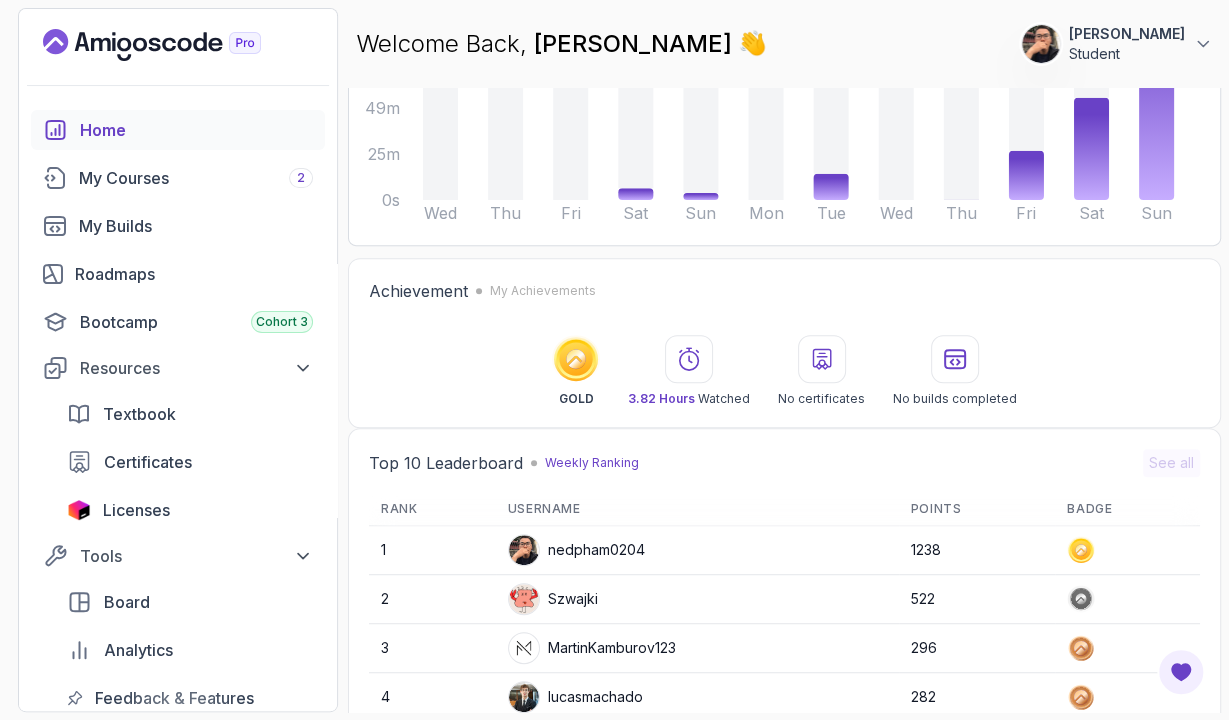 scroll, scrollTop: 348, scrollLeft: 0, axis: vertical 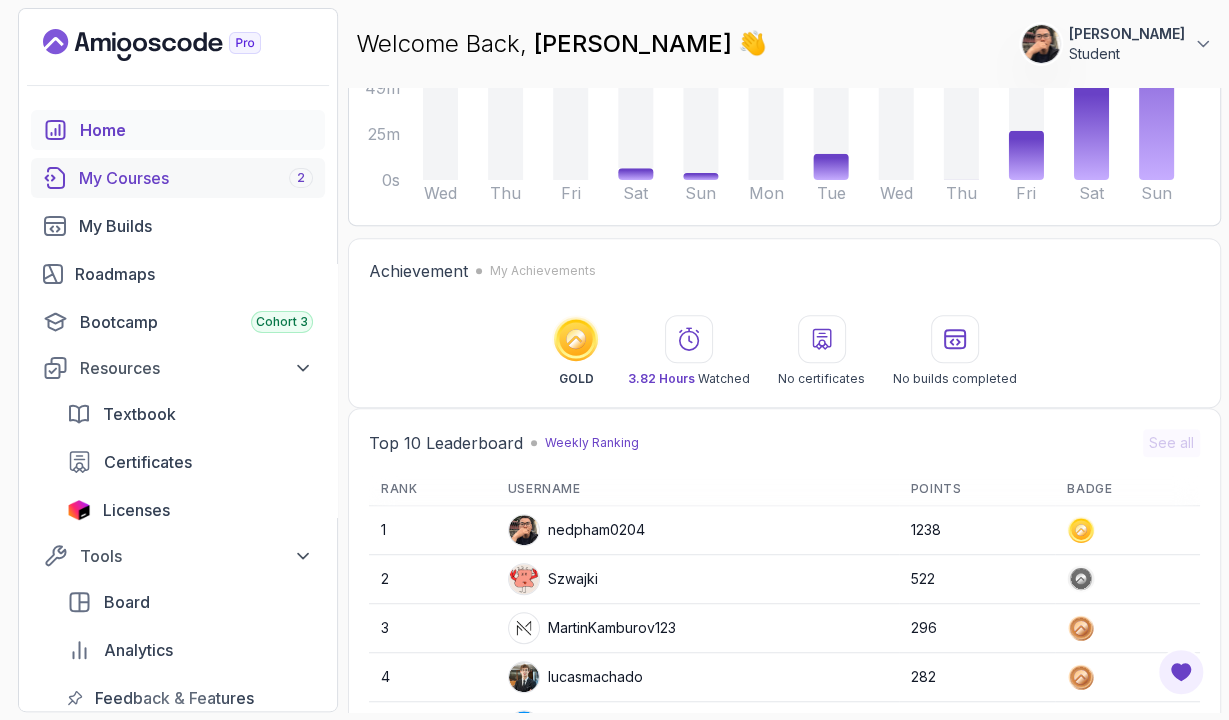 click on "My Courses 2" at bounding box center [196, 178] 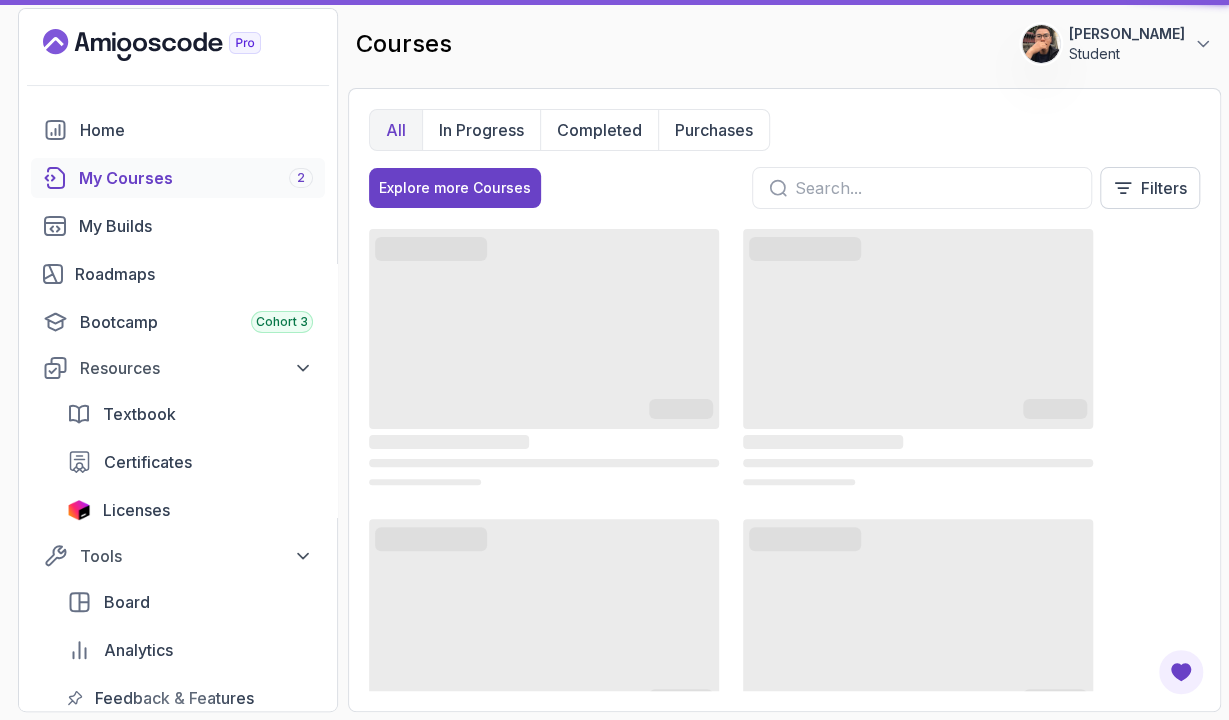 scroll, scrollTop: 0, scrollLeft: 0, axis: both 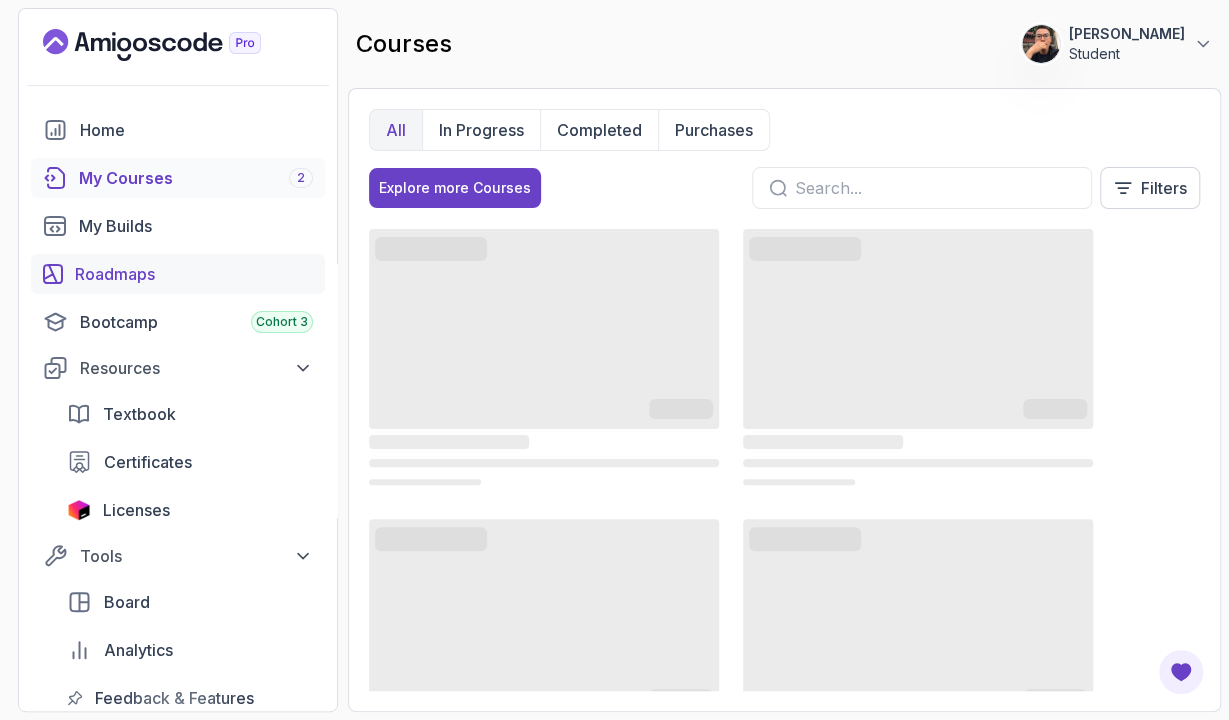 click on "Roadmaps" at bounding box center (194, 274) 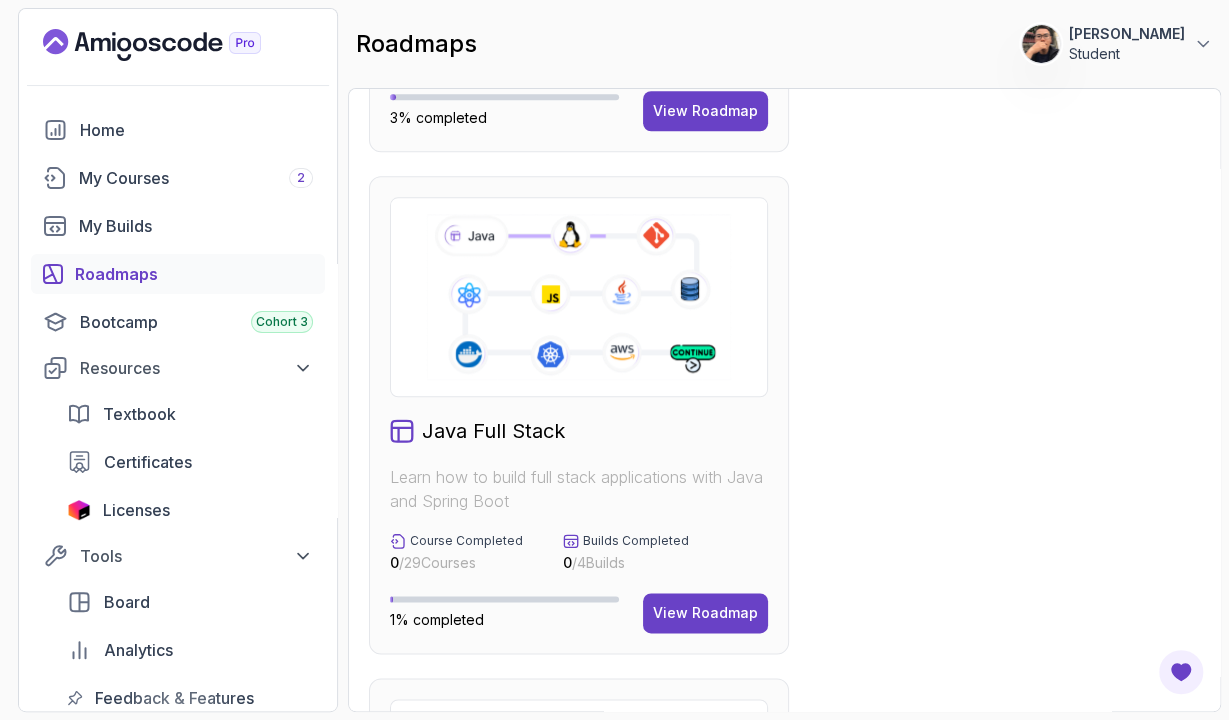 scroll, scrollTop: 1044, scrollLeft: 0, axis: vertical 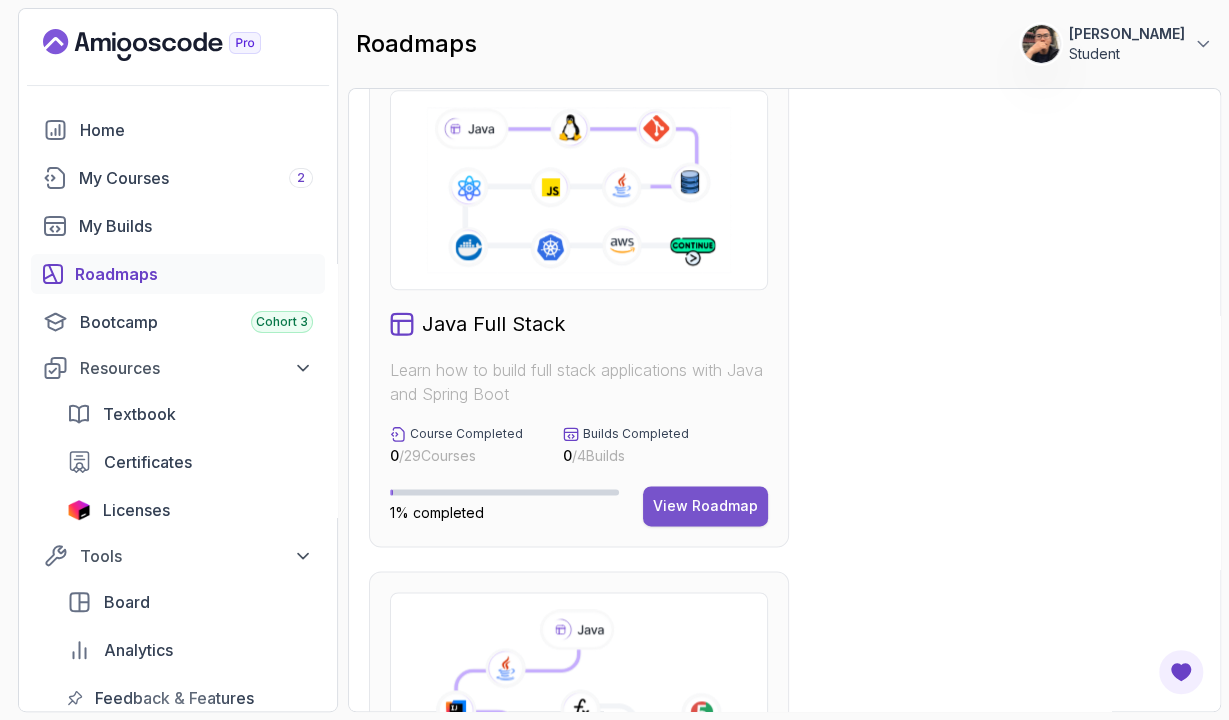 click on "View Roadmap" at bounding box center [705, 506] 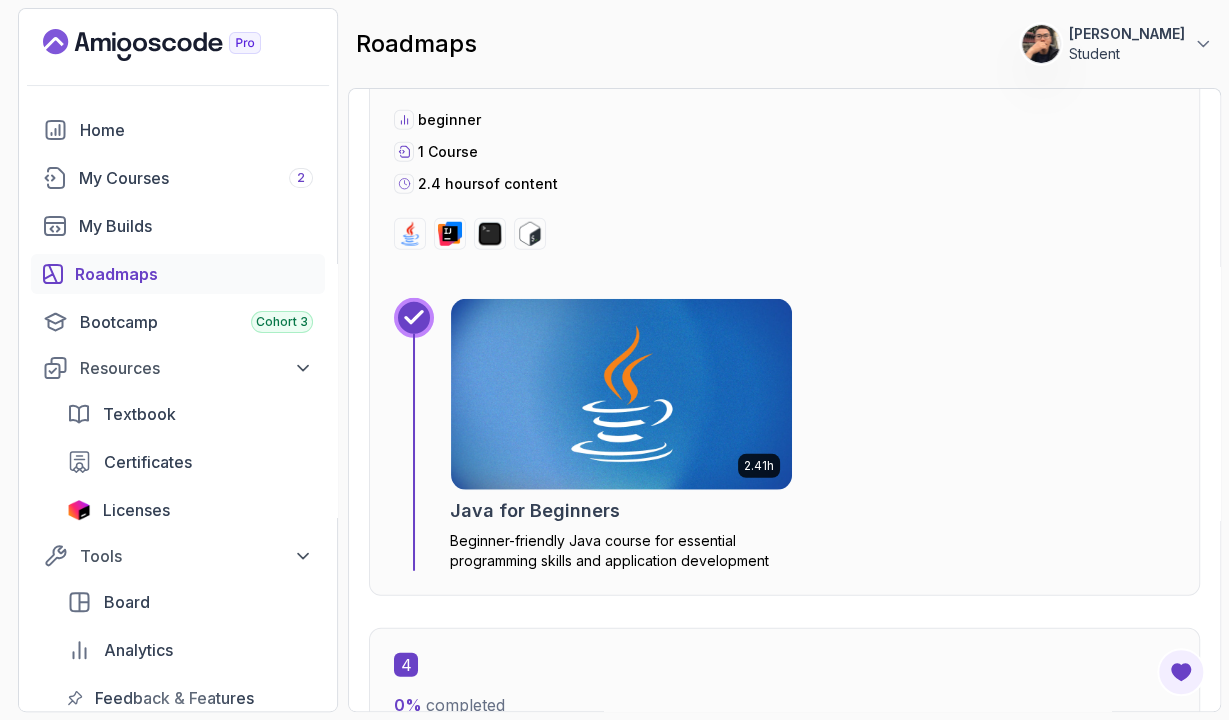 scroll, scrollTop: 2572, scrollLeft: 0, axis: vertical 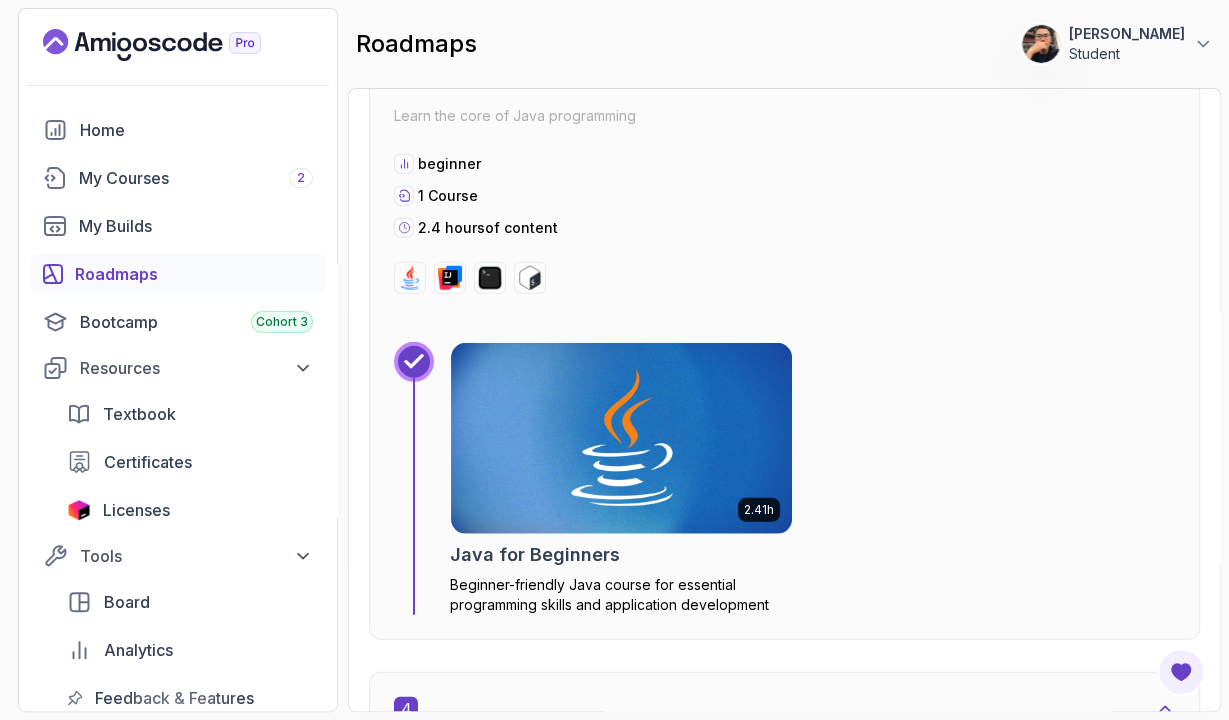 click on "3 0 % completed Java Learn the core of Java programming beginner 1   Course   2.4 hours  of content 2.41h Java for Beginners Beginner-friendly Java course for essential programming skills and application development" at bounding box center [784, 283] 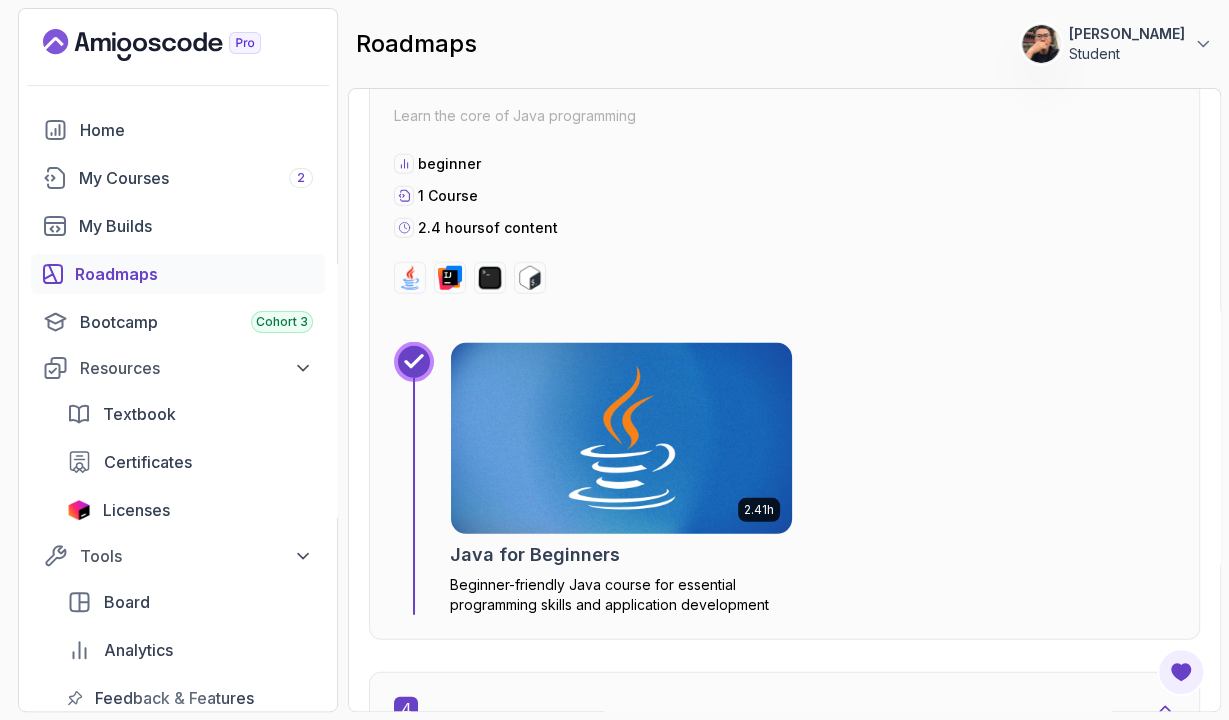 click at bounding box center [621, 438] 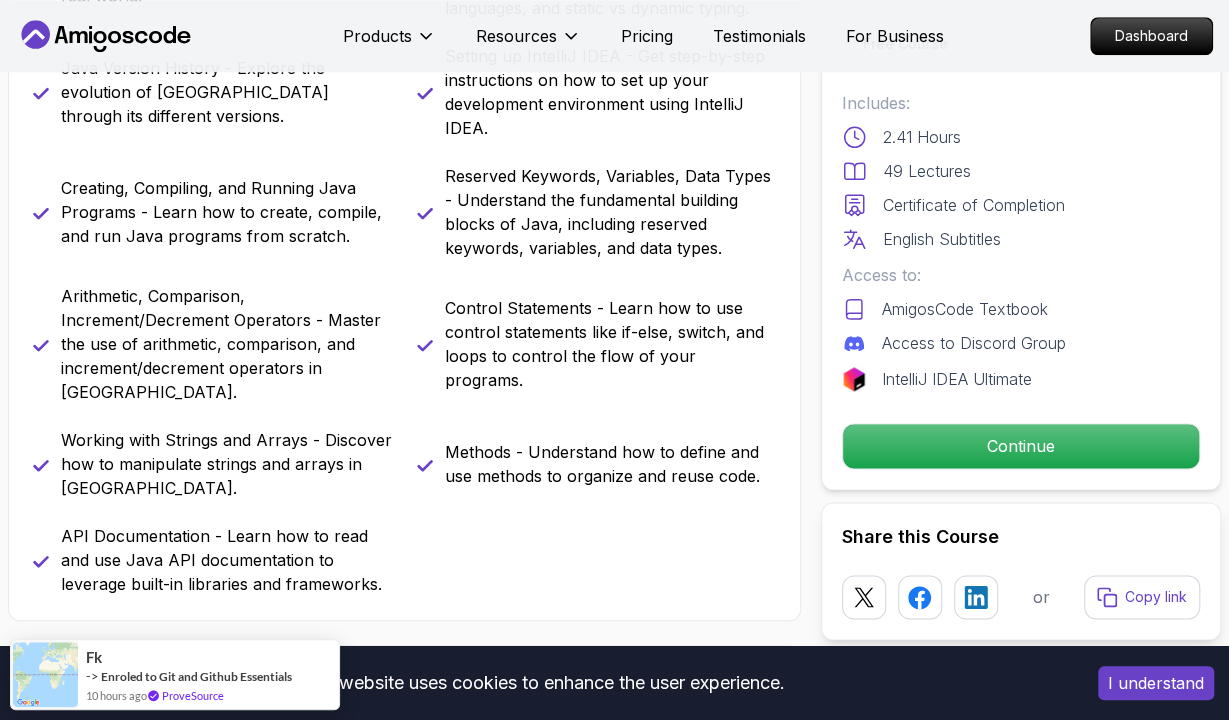 scroll, scrollTop: 1248, scrollLeft: 0, axis: vertical 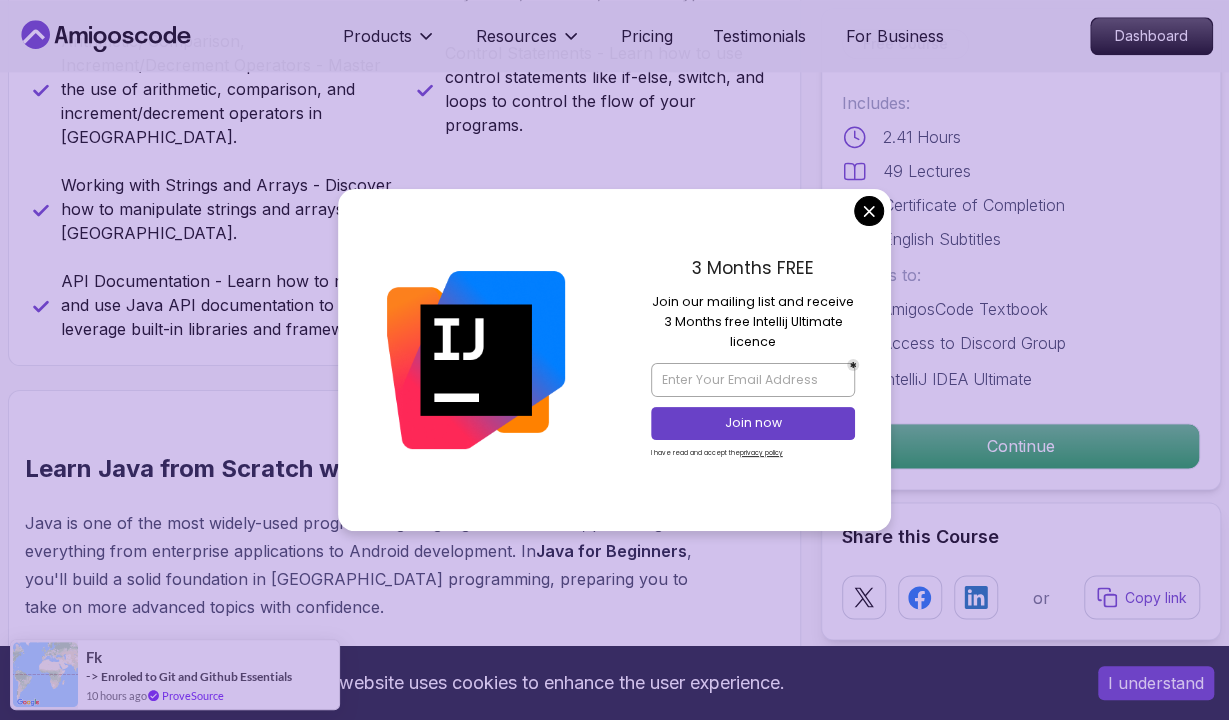 click on "This website uses cookies to enhance the user experience. I understand Products Resources Pricing Testimonials For Business Dashboard Products Resources Pricing Testimonials For Business Dashboard Java for Beginners Beginner-friendly Java course for essential programming skills and application development Mama Samba Braima Djalo  /   Instructor Free Course Includes: 2.41 Hours 49 Lectures Certificate of Completion English Subtitles Access to: AmigosCode Textbook Access to Discord Group IntelliJ IDEA Ultimate Continue Share this Course or Copy link Got a Team of 5 or More? With one subscription, give your entire team access to all courses and features. Check our Business Plan Mama Samba Braima Djalo  /   Instructor What you will learn java intellij terminal bash Java Usages - Learn the various applications and use cases of Java in the real world. Compiled vs Interpreted, Static vs Dynamic Typing - Understand the differences between compiled and interpreted languages, and static vs dynamic typing." at bounding box center (614, 3046) 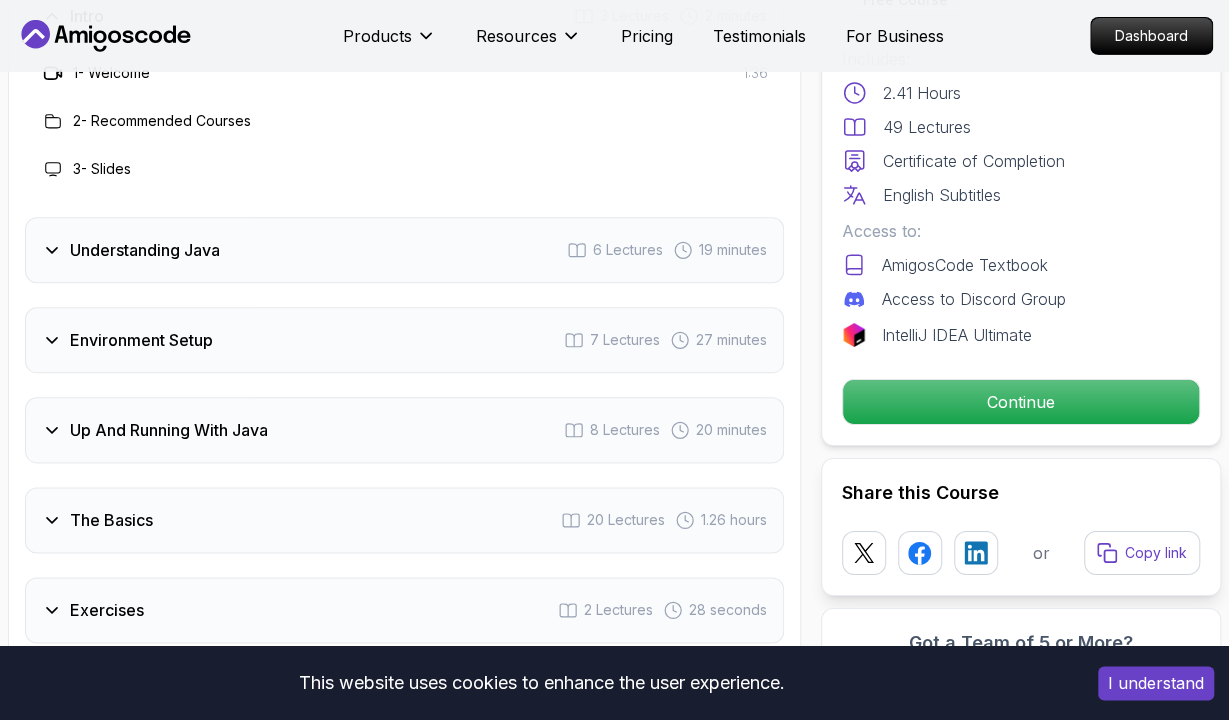 scroll, scrollTop: 3224, scrollLeft: 0, axis: vertical 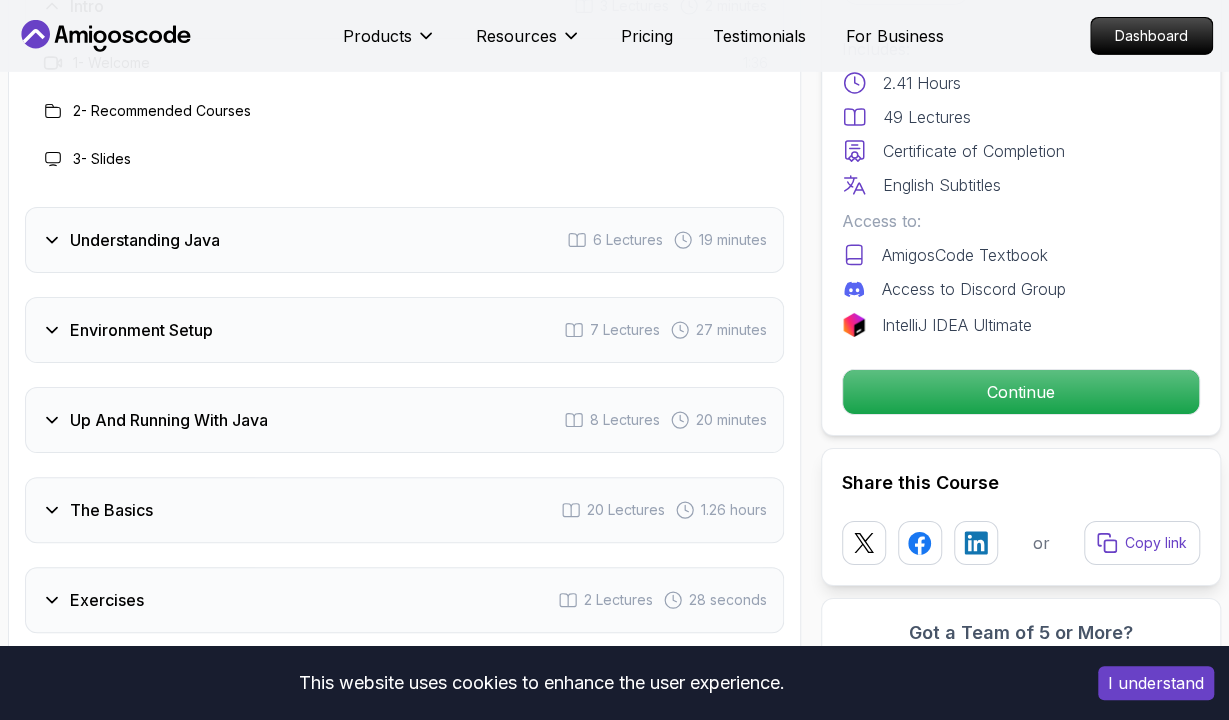 click on "Environment Setup 7   Lectures     27 minutes" at bounding box center [404, 330] 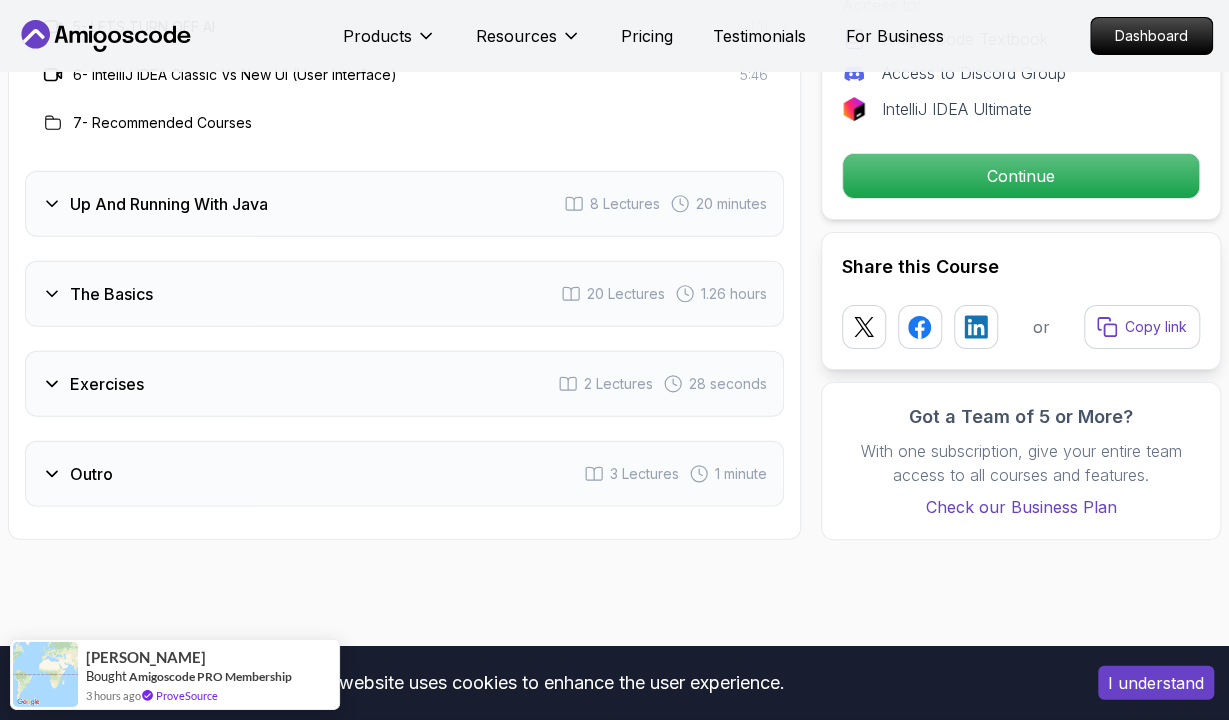 scroll, scrollTop: 3640, scrollLeft: 0, axis: vertical 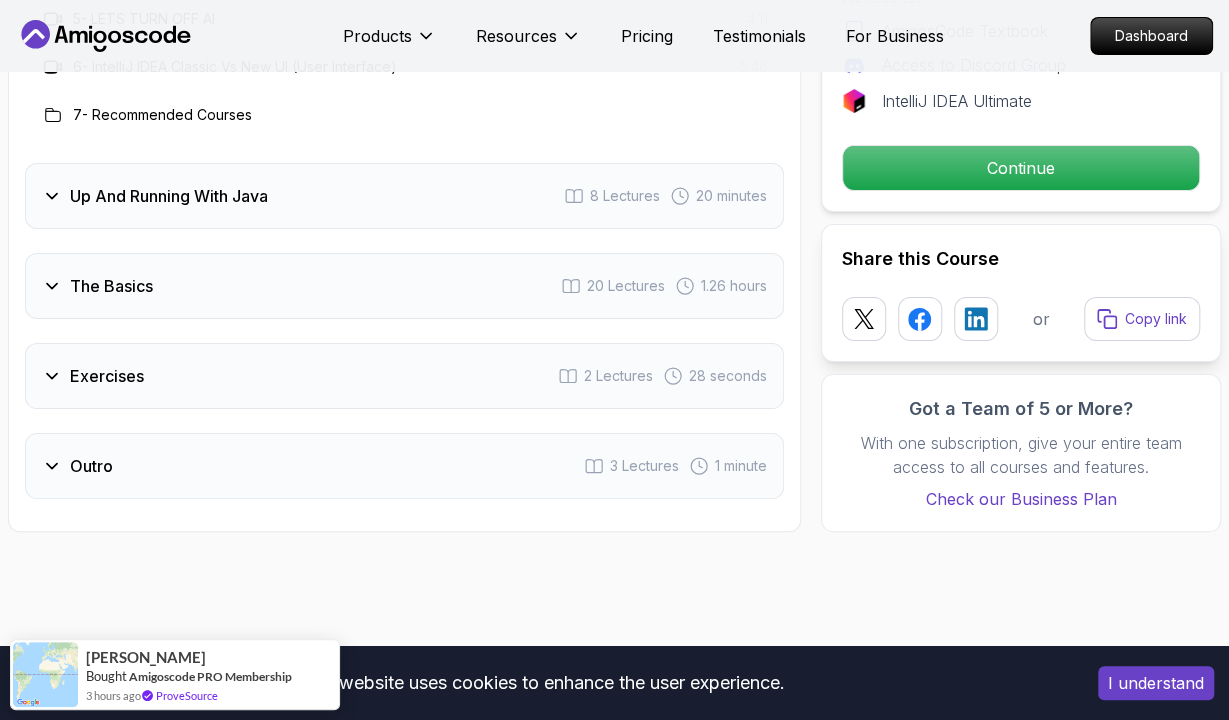 click on "Up And Running With Java 8   Lectures     20 minutes" at bounding box center (404, 196) 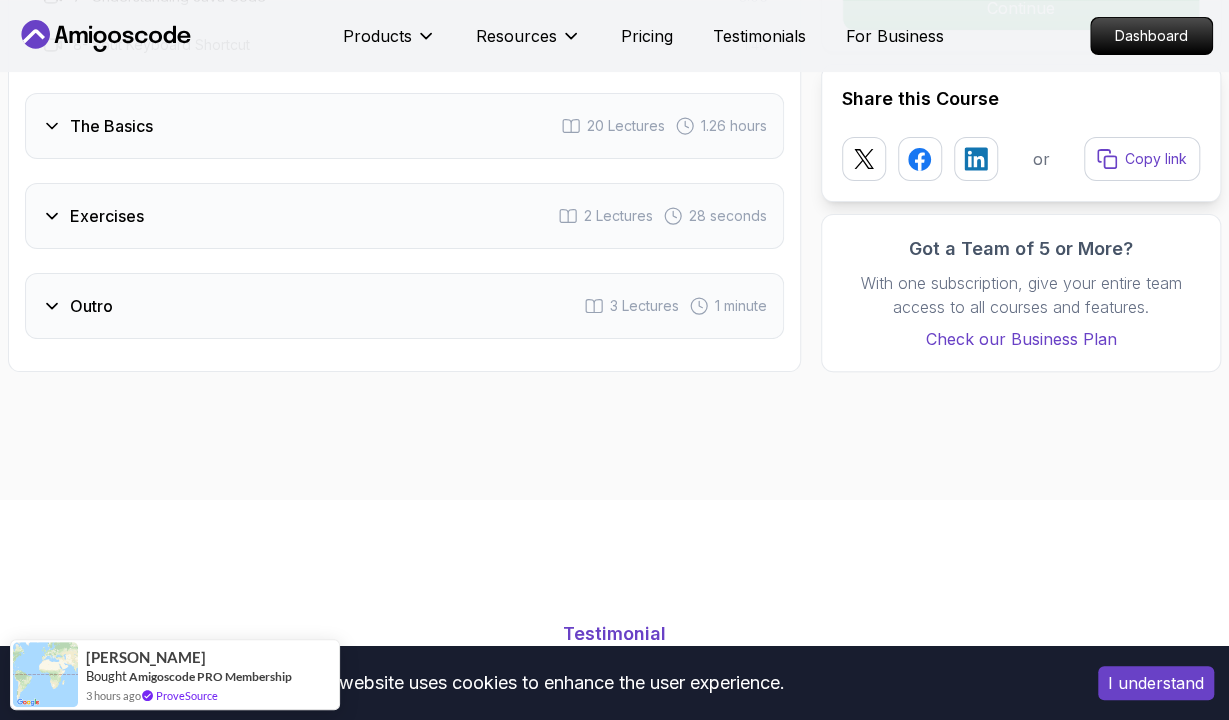 click on "Exercises 2   Lectures     28 seconds" at bounding box center (404, 216) 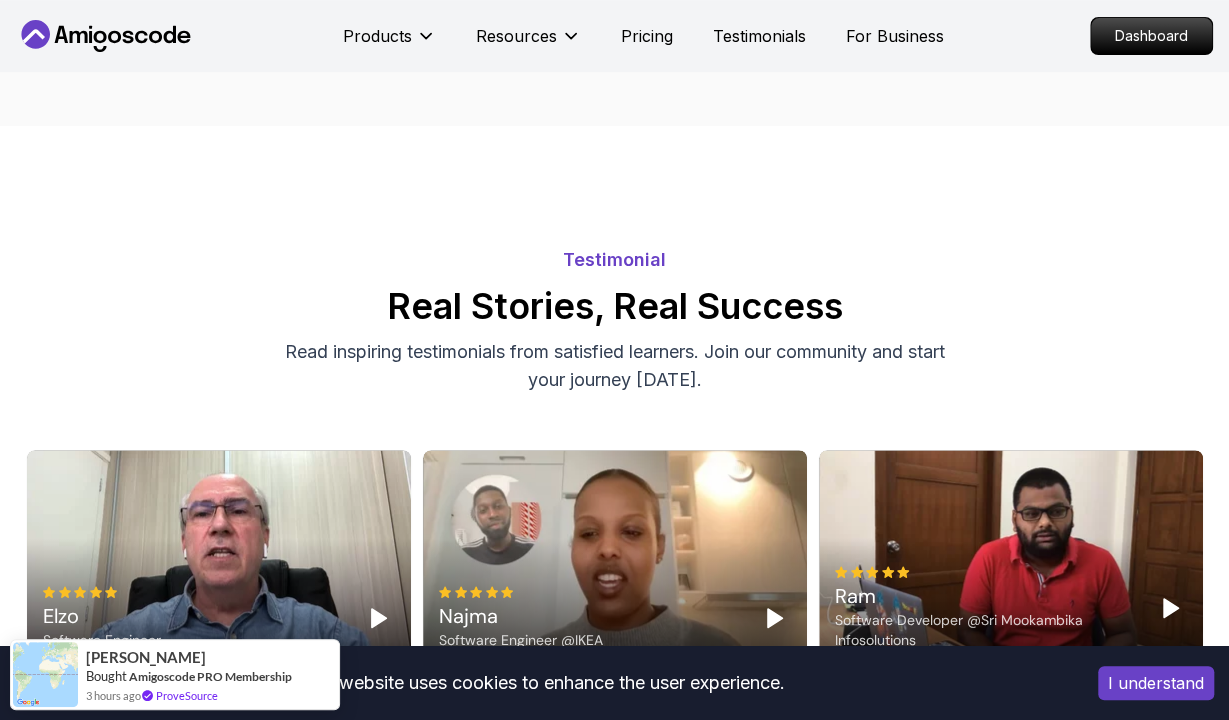 scroll, scrollTop: 3536, scrollLeft: 0, axis: vertical 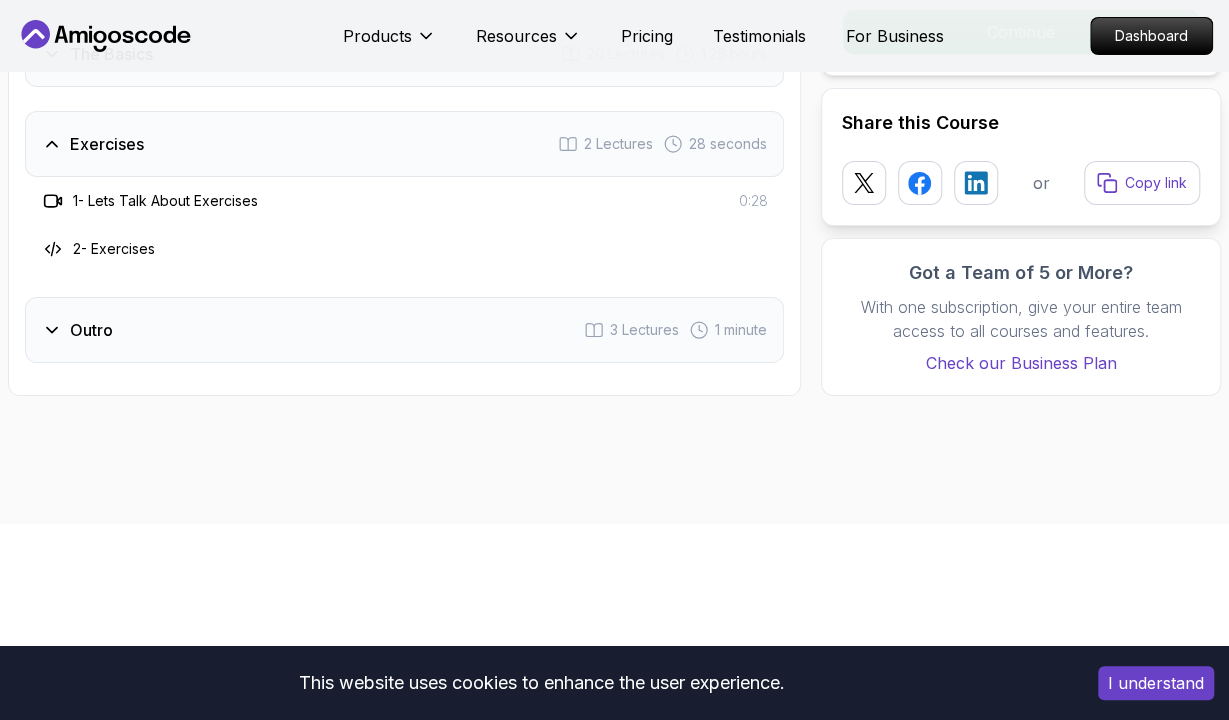 click on "Outro 3   Lectures     1 minute" at bounding box center [404, 330] 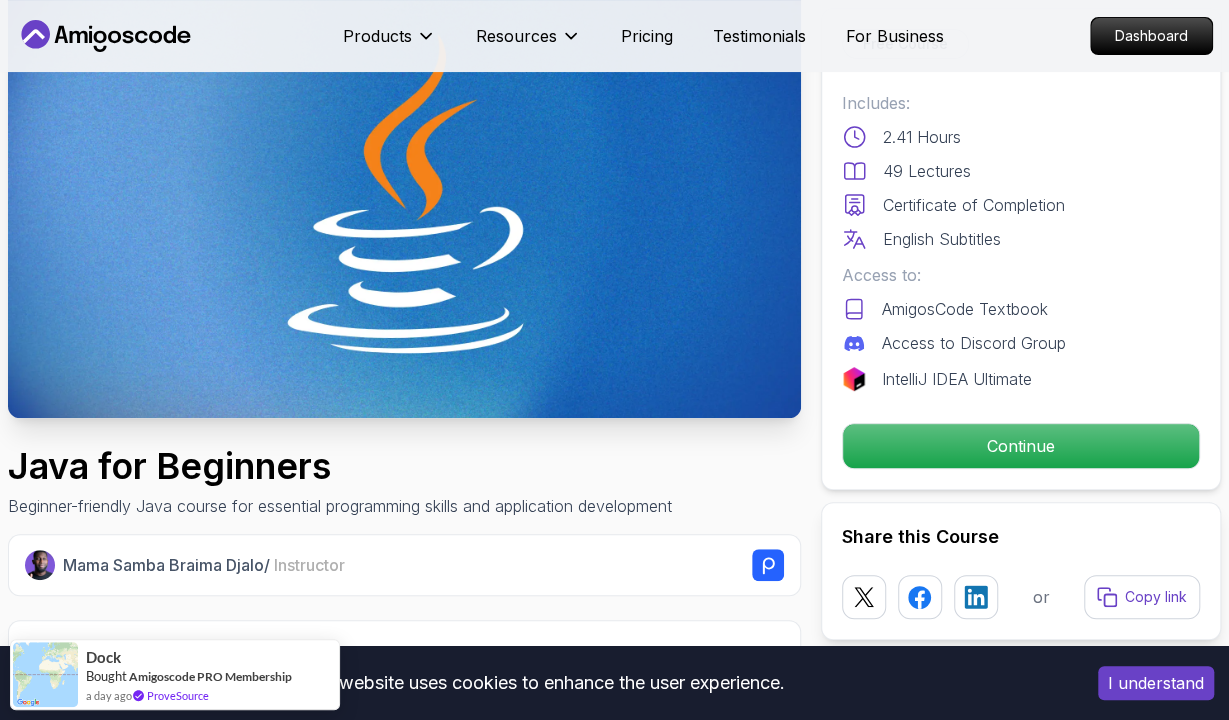 scroll, scrollTop: 0, scrollLeft: 0, axis: both 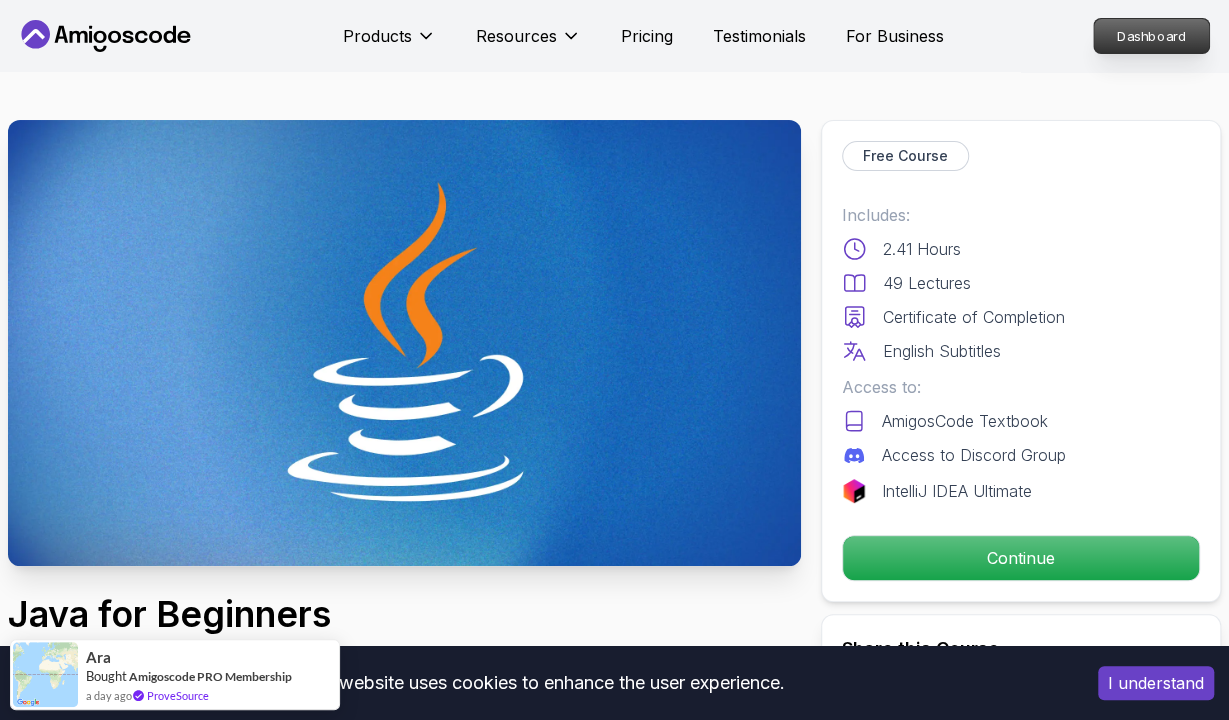 click on "Dashboard" at bounding box center (1151, 36) 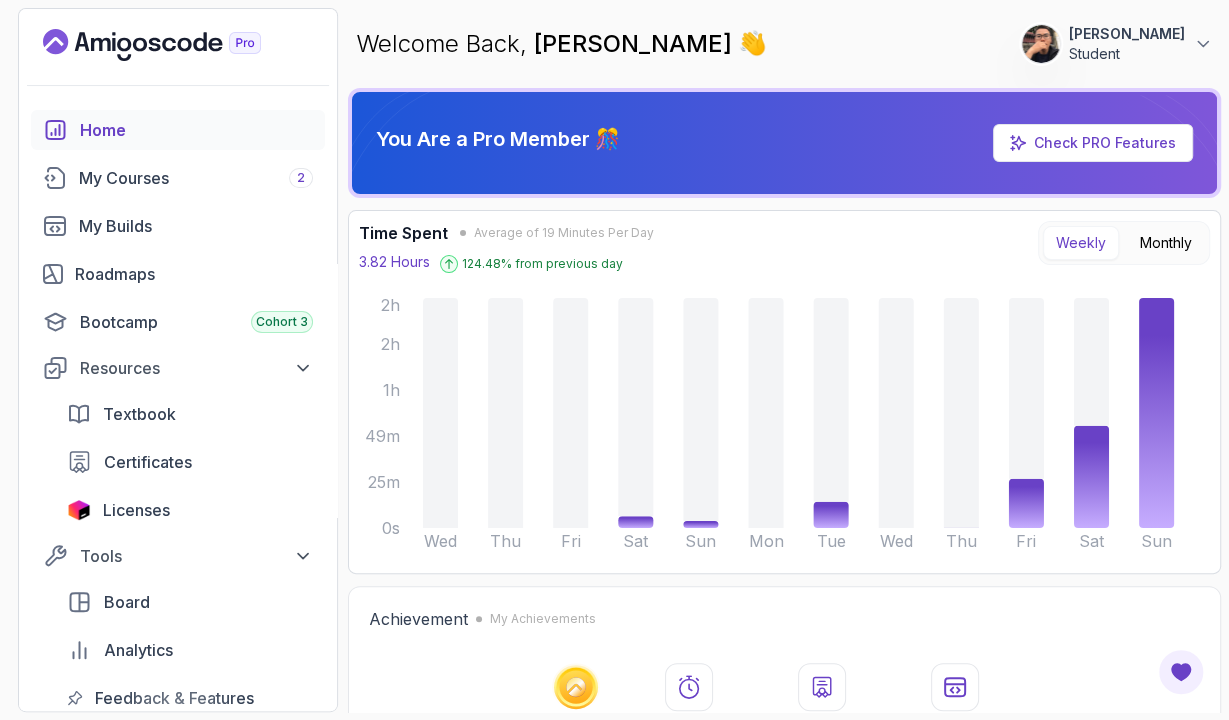 click 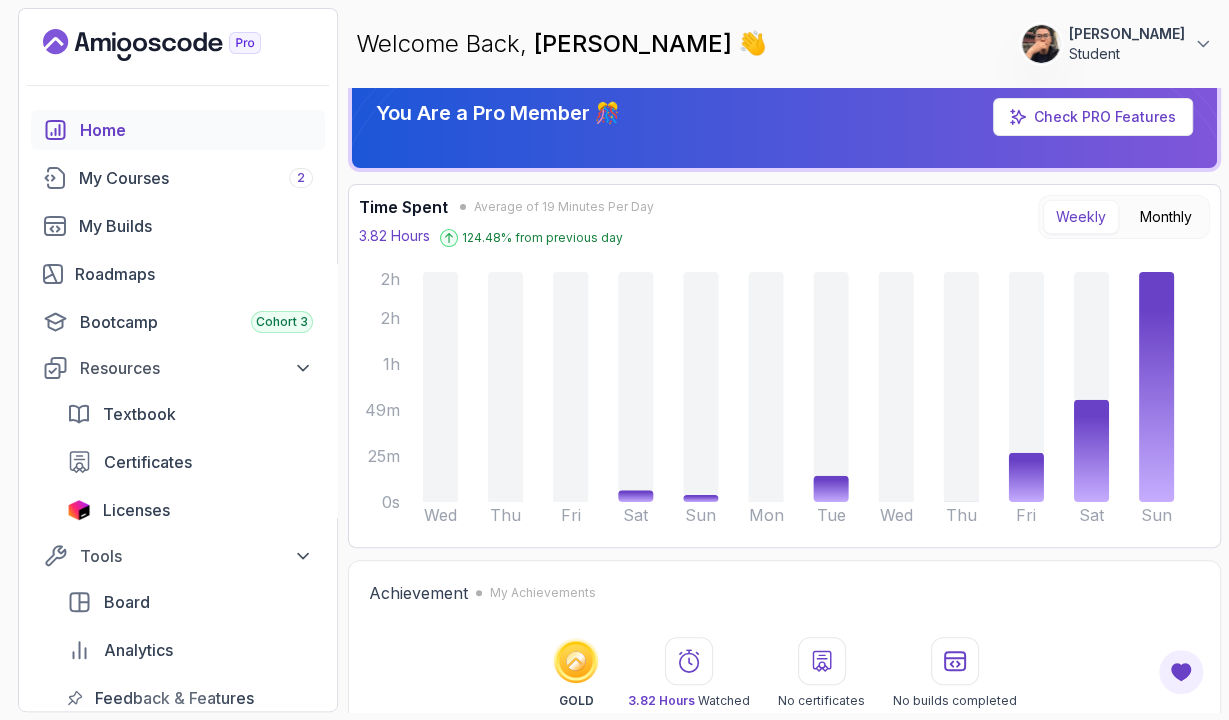 scroll, scrollTop: 0, scrollLeft: 0, axis: both 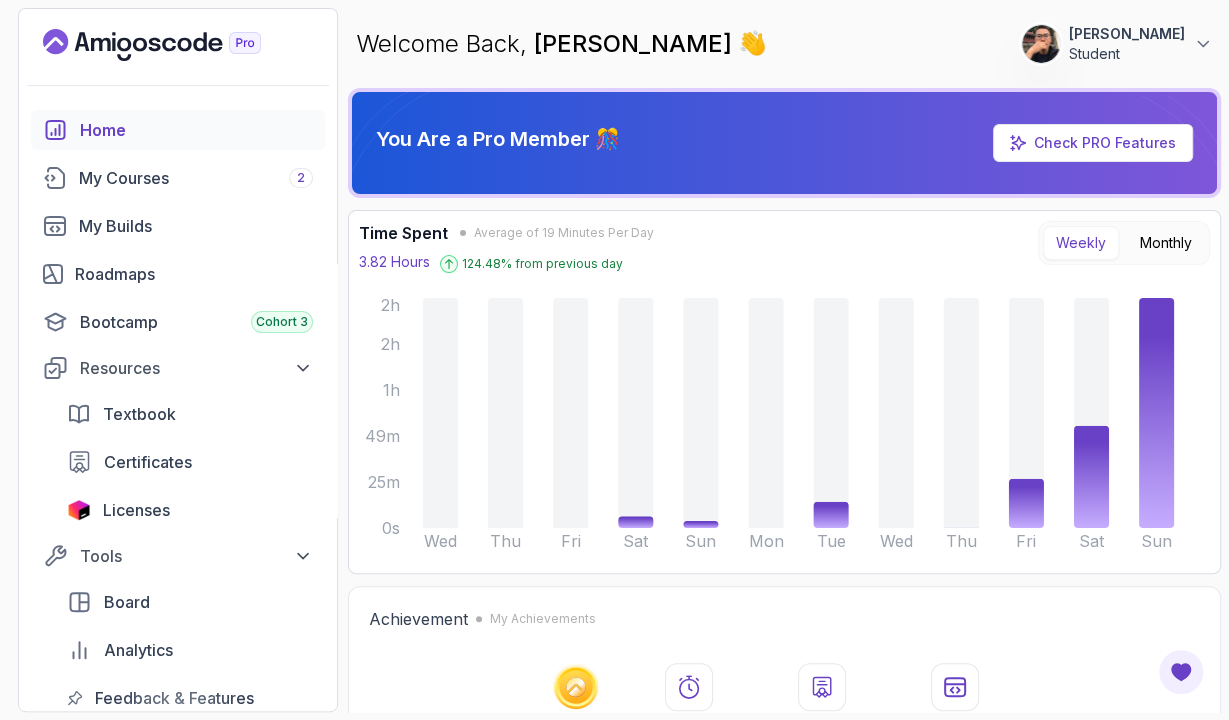 click on "Check PRO Features" at bounding box center (1105, 142) 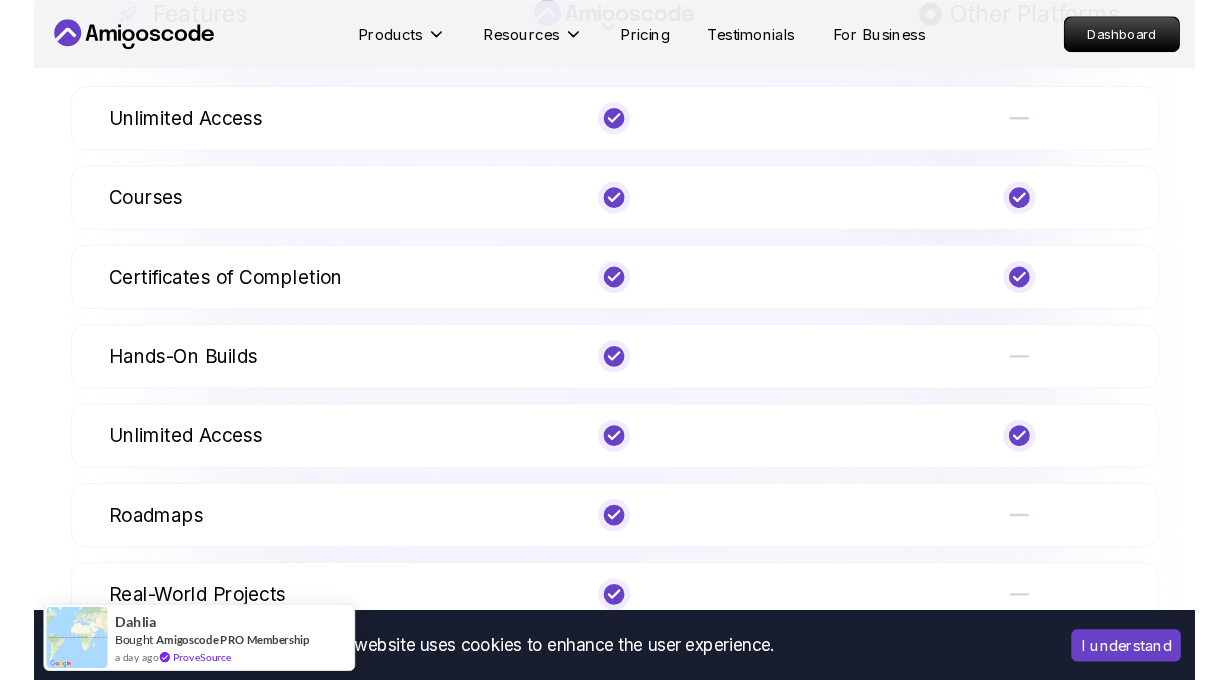 scroll, scrollTop: 1144, scrollLeft: 0, axis: vertical 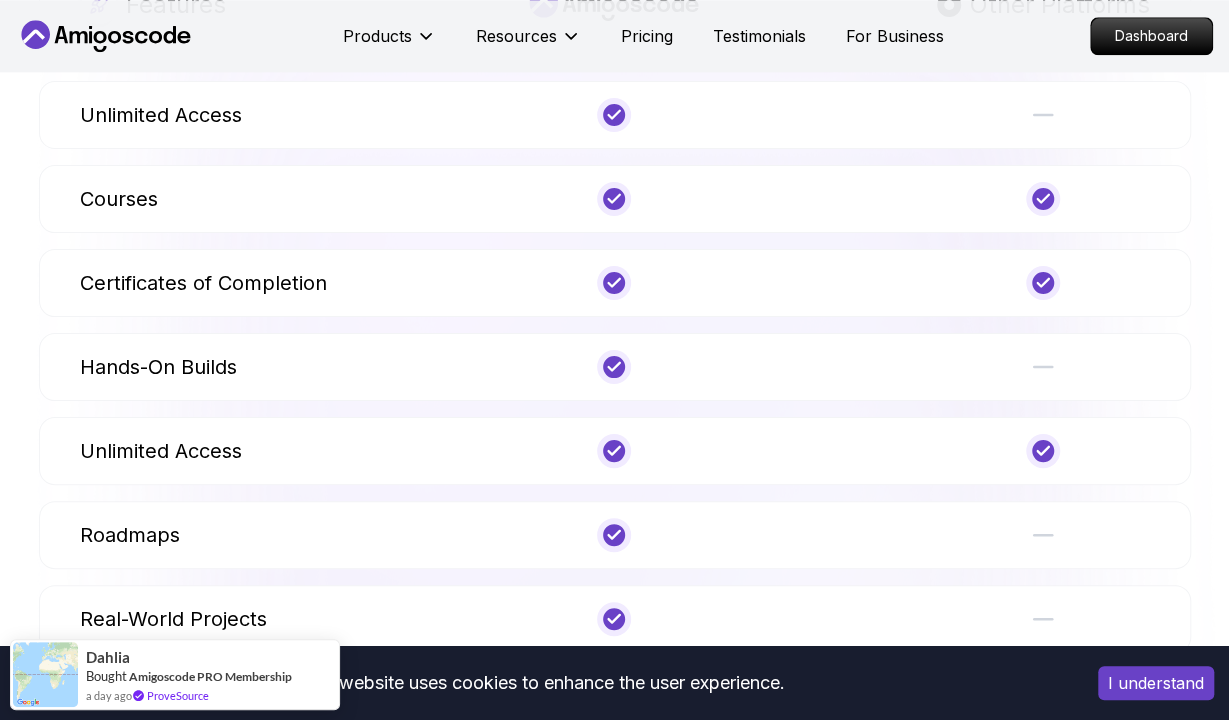 drag, startPoint x: 1022, startPoint y: 326, endPoint x: 433, endPoint y: 335, distance: 589.0688 